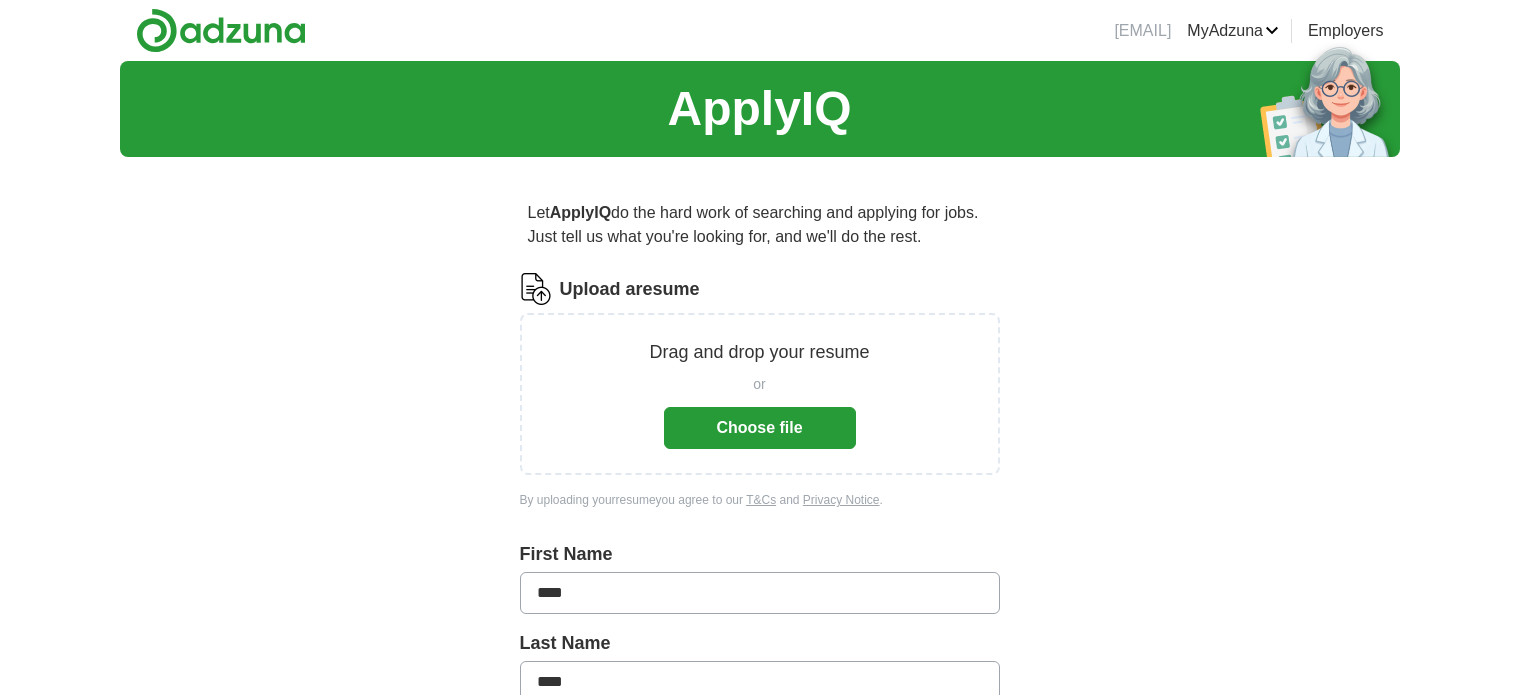 scroll, scrollTop: 0, scrollLeft: 0, axis: both 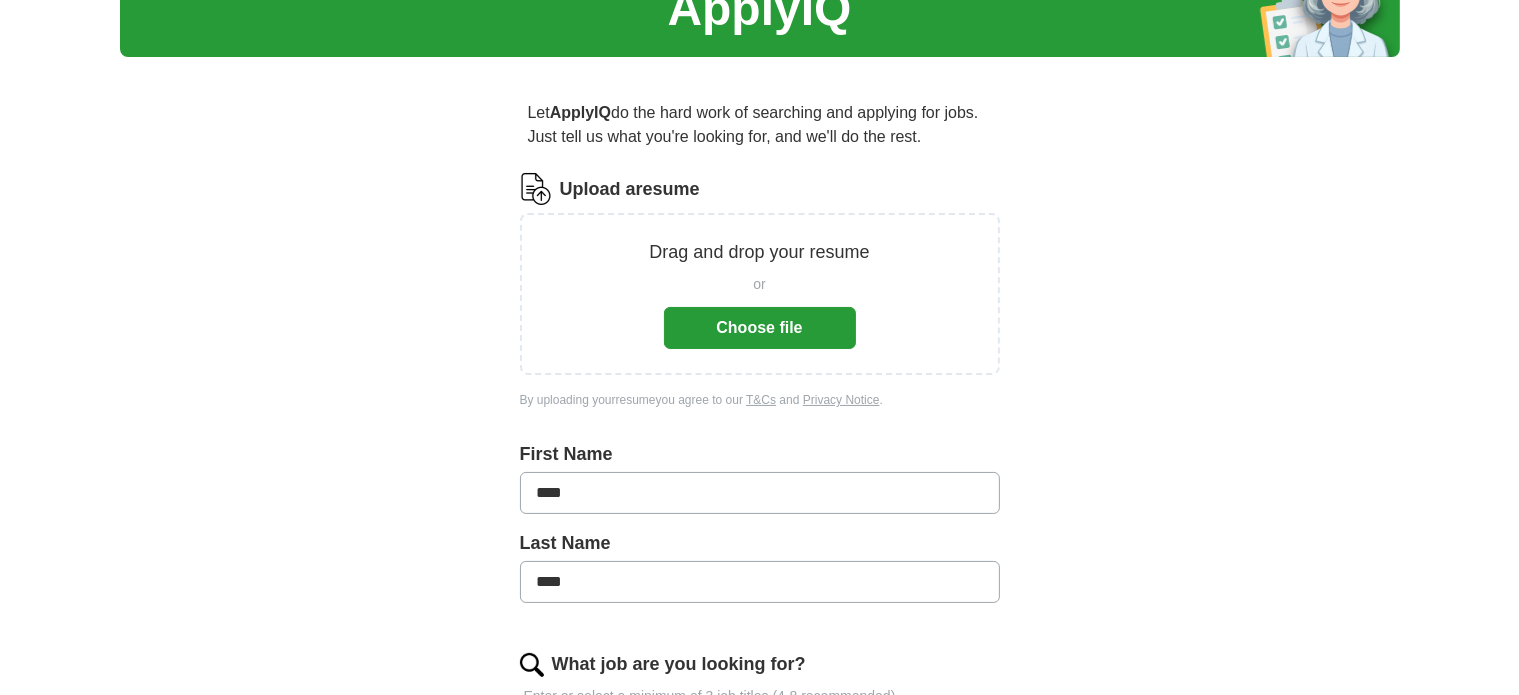 click on "Choose file" at bounding box center (760, 328) 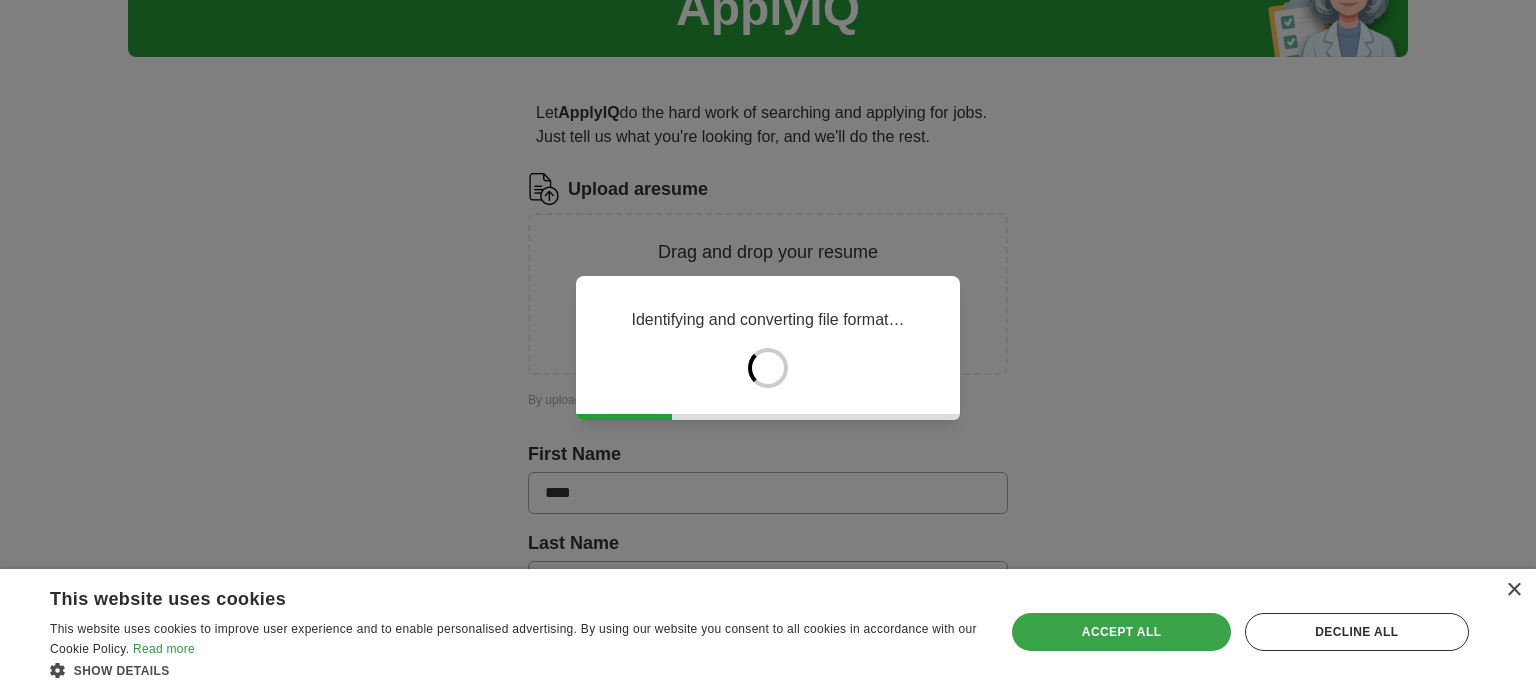 click on "Accept all" at bounding box center [1121, 632] 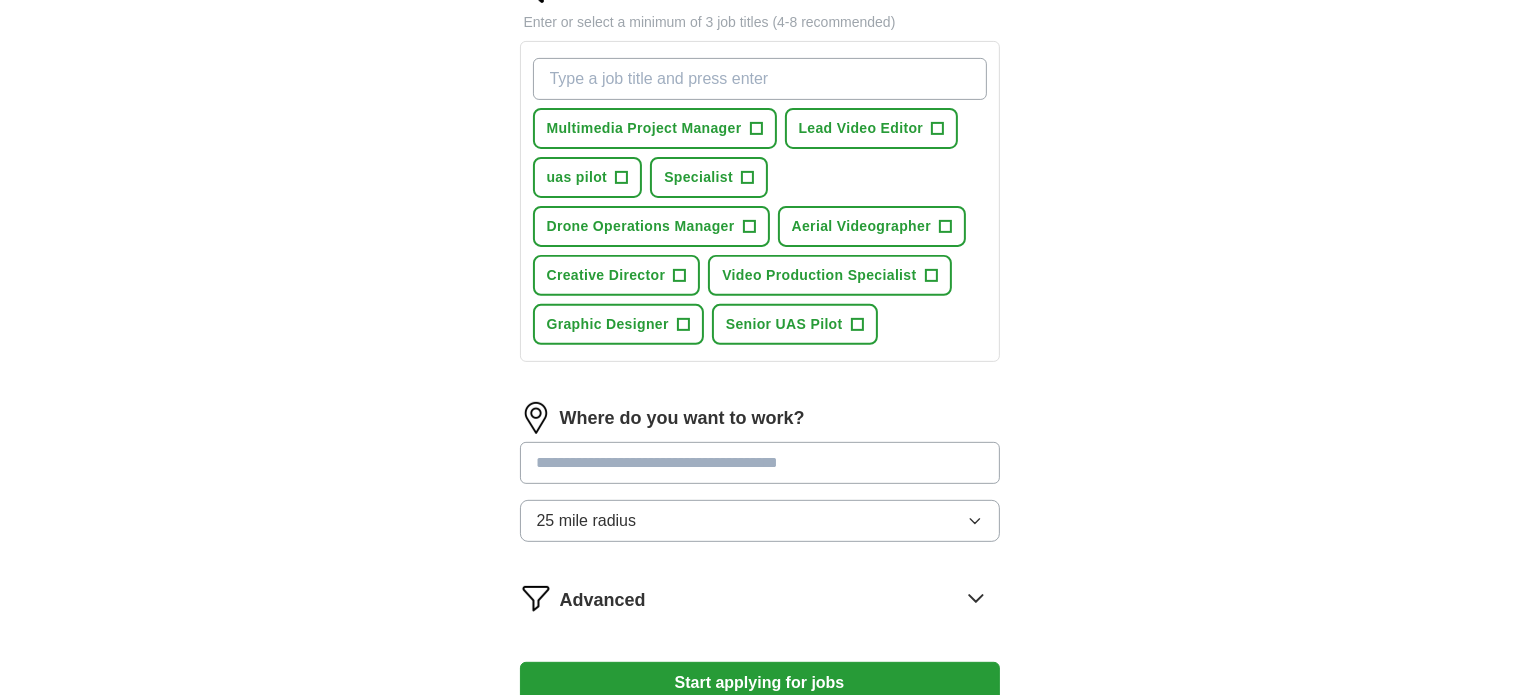 scroll, scrollTop: 700, scrollLeft: 0, axis: vertical 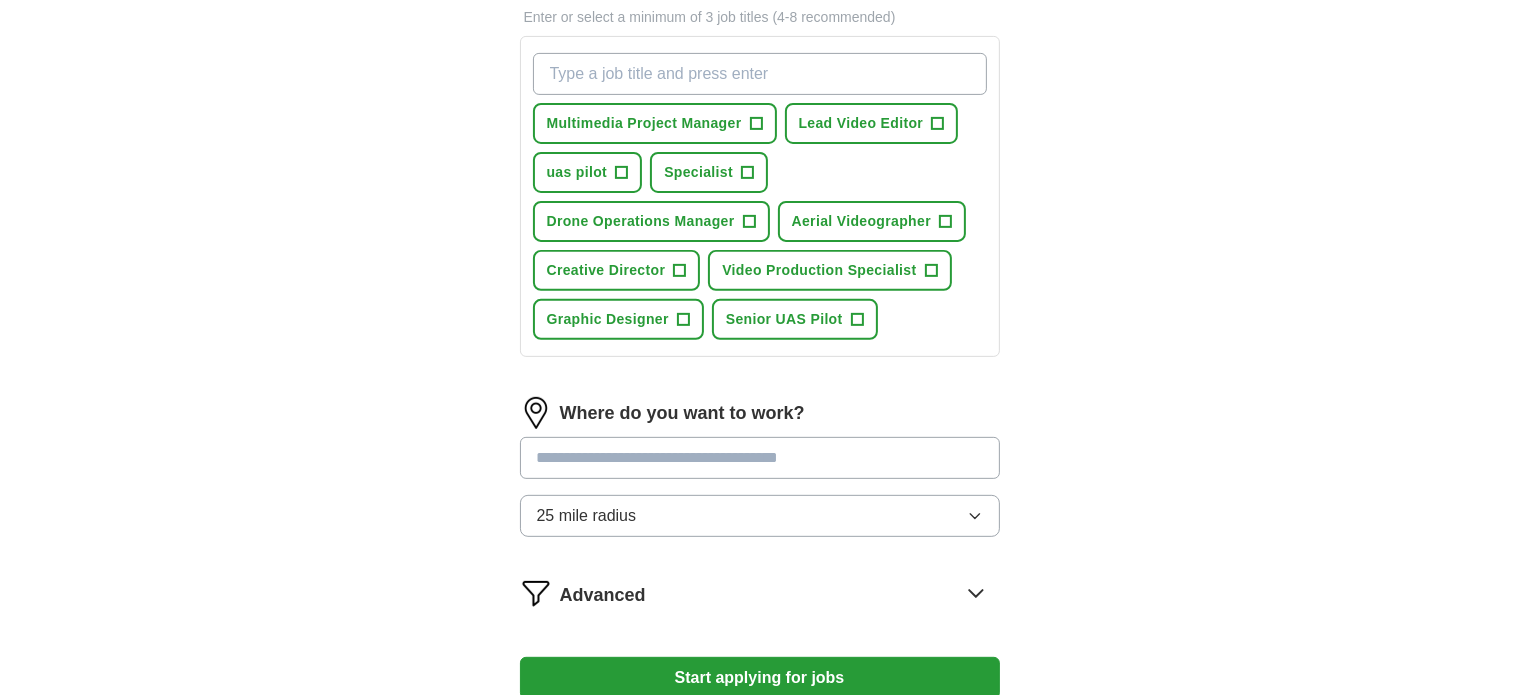 click at bounding box center [760, 458] 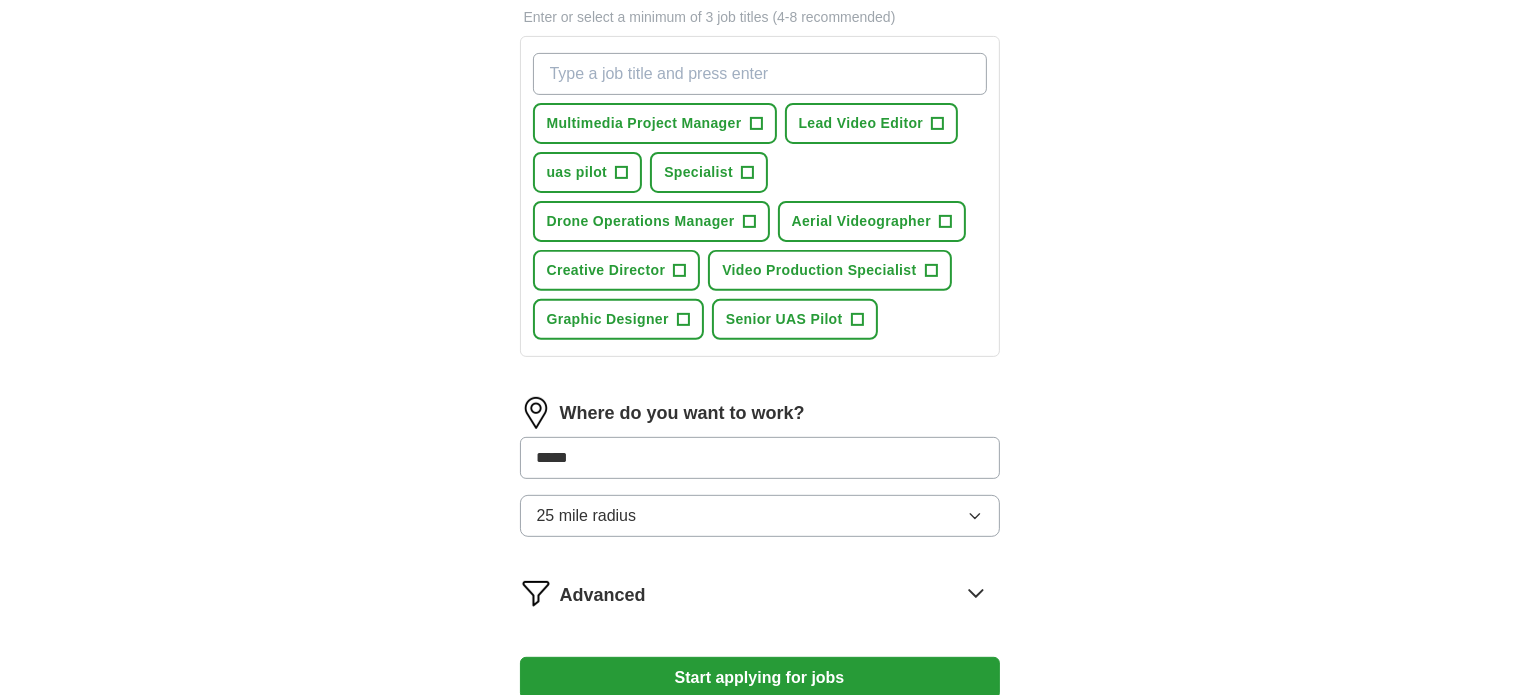 type on "******" 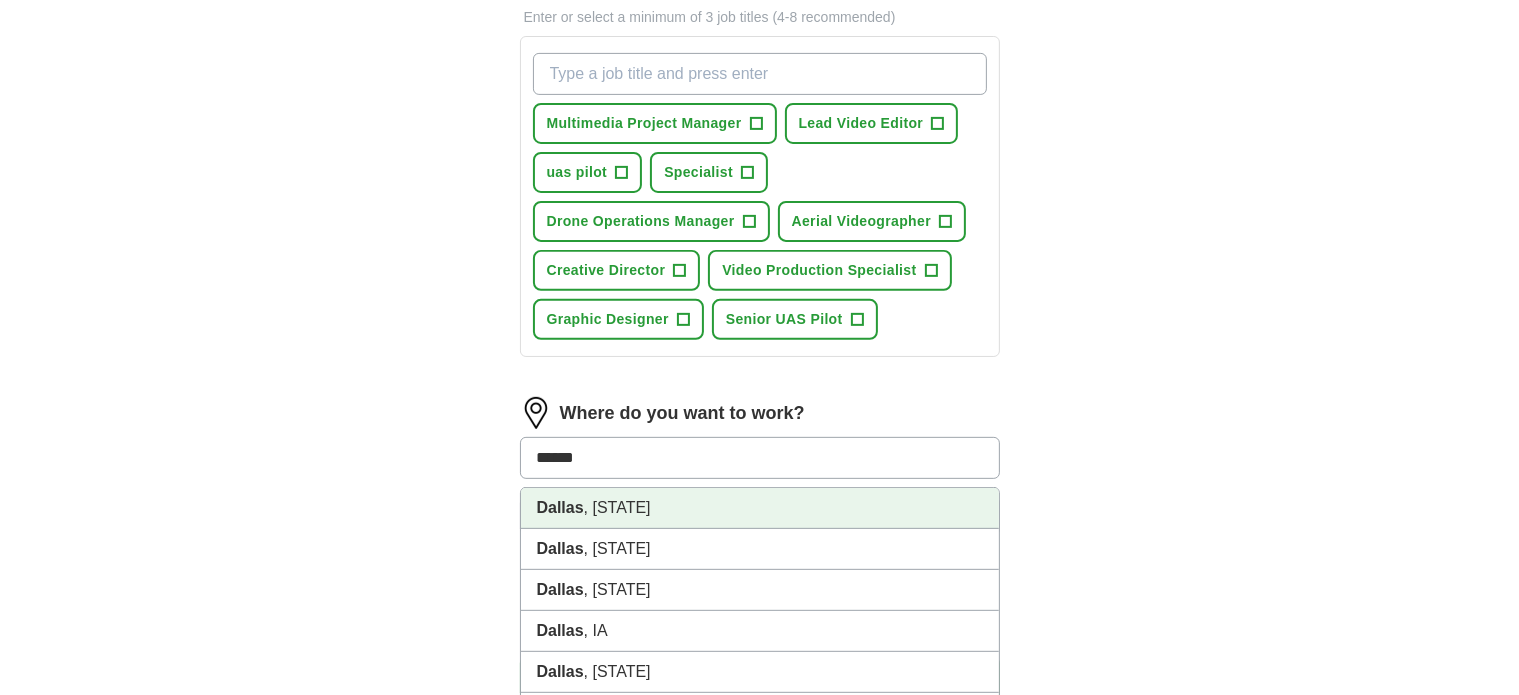 click on "[CITY] , [STATE]" at bounding box center (760, 508) 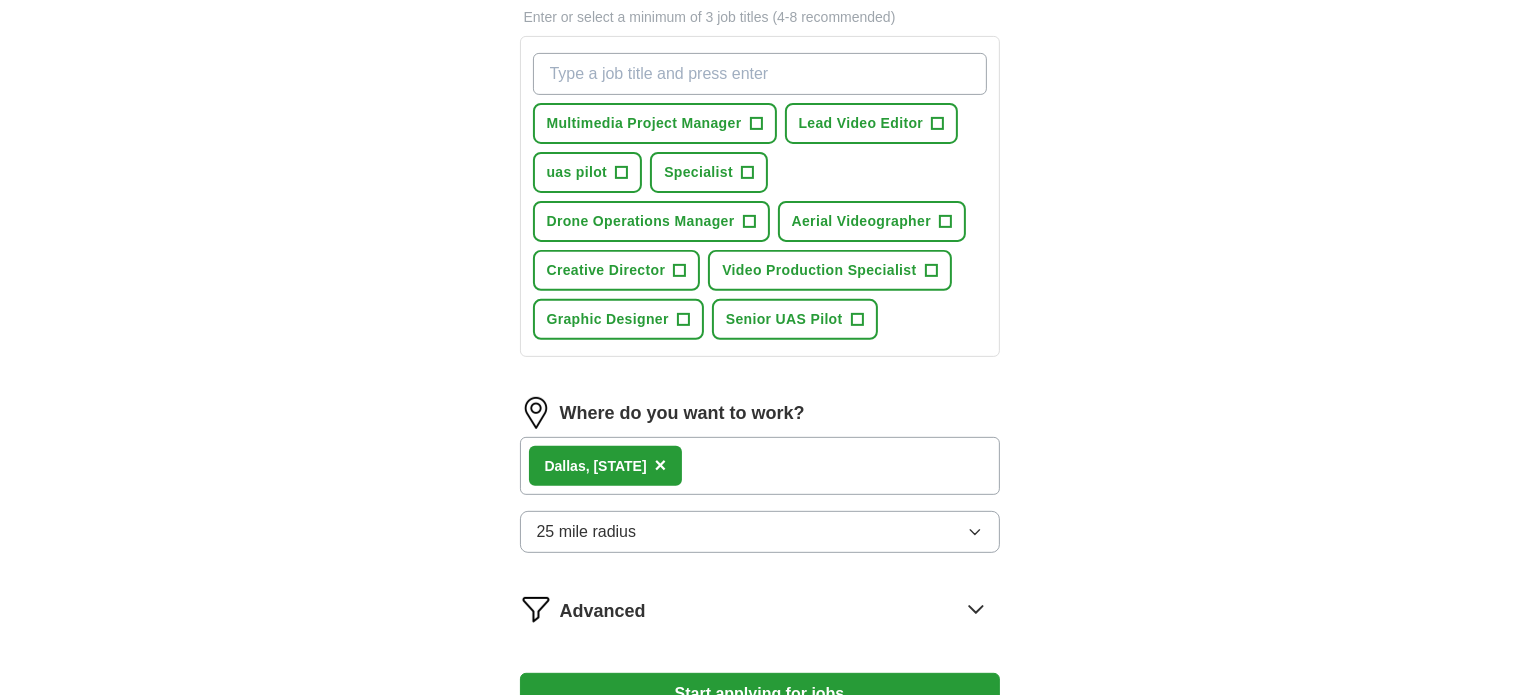 click on "[CITY] , [STATE] ×" at bounding box center (760, 466) 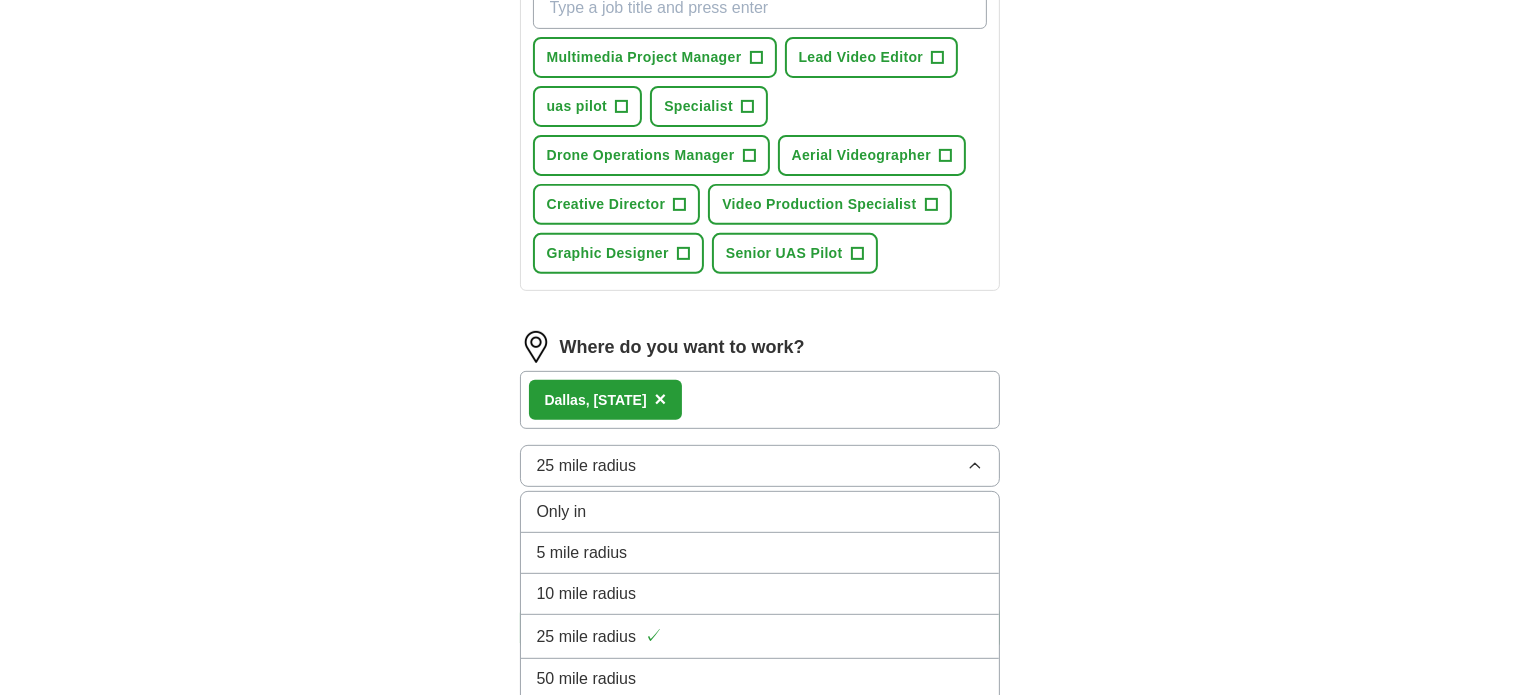 scroll, scrollTop: 800, scrollLeft: 0, axis: vertical 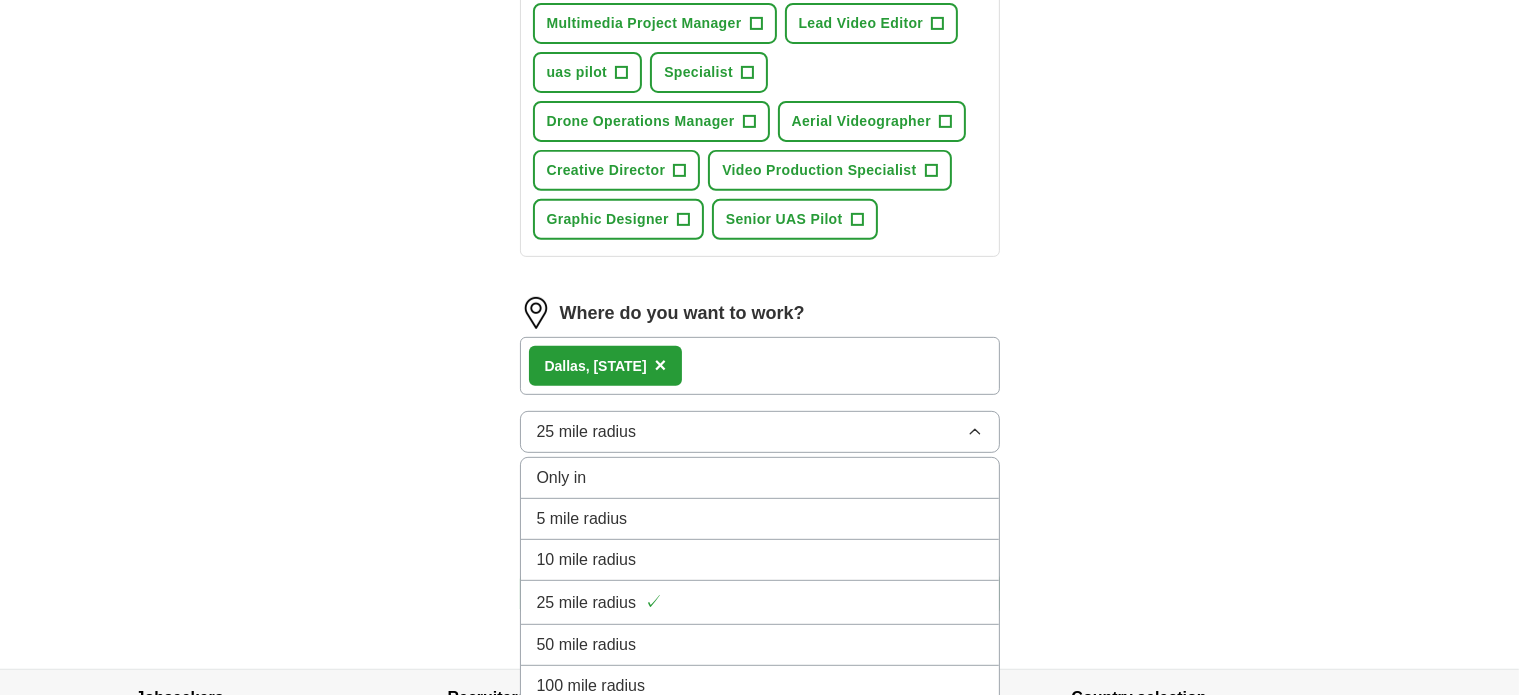 click on "50 mile radius" at bounding box center [760, 645] 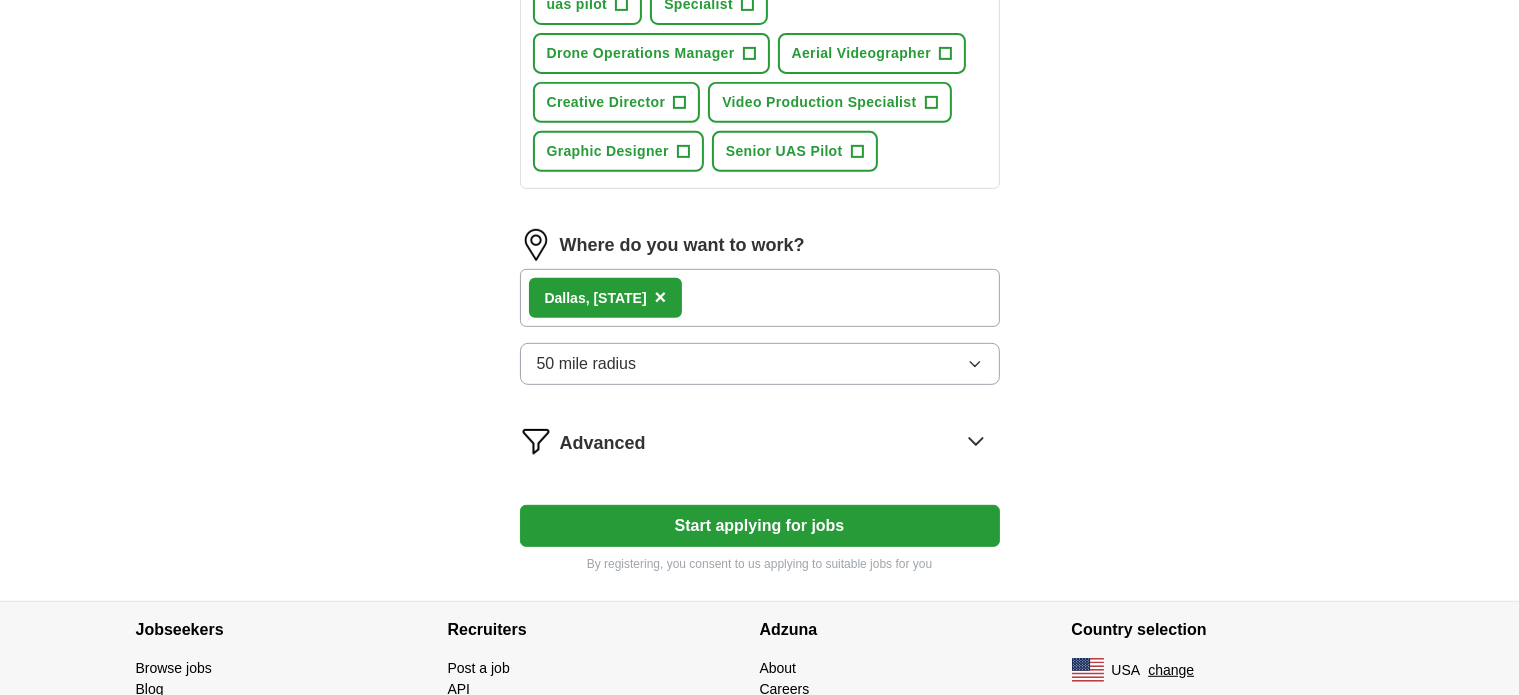 scroll, scrollTop: 968, scrollLeft: 0, axis: vertical 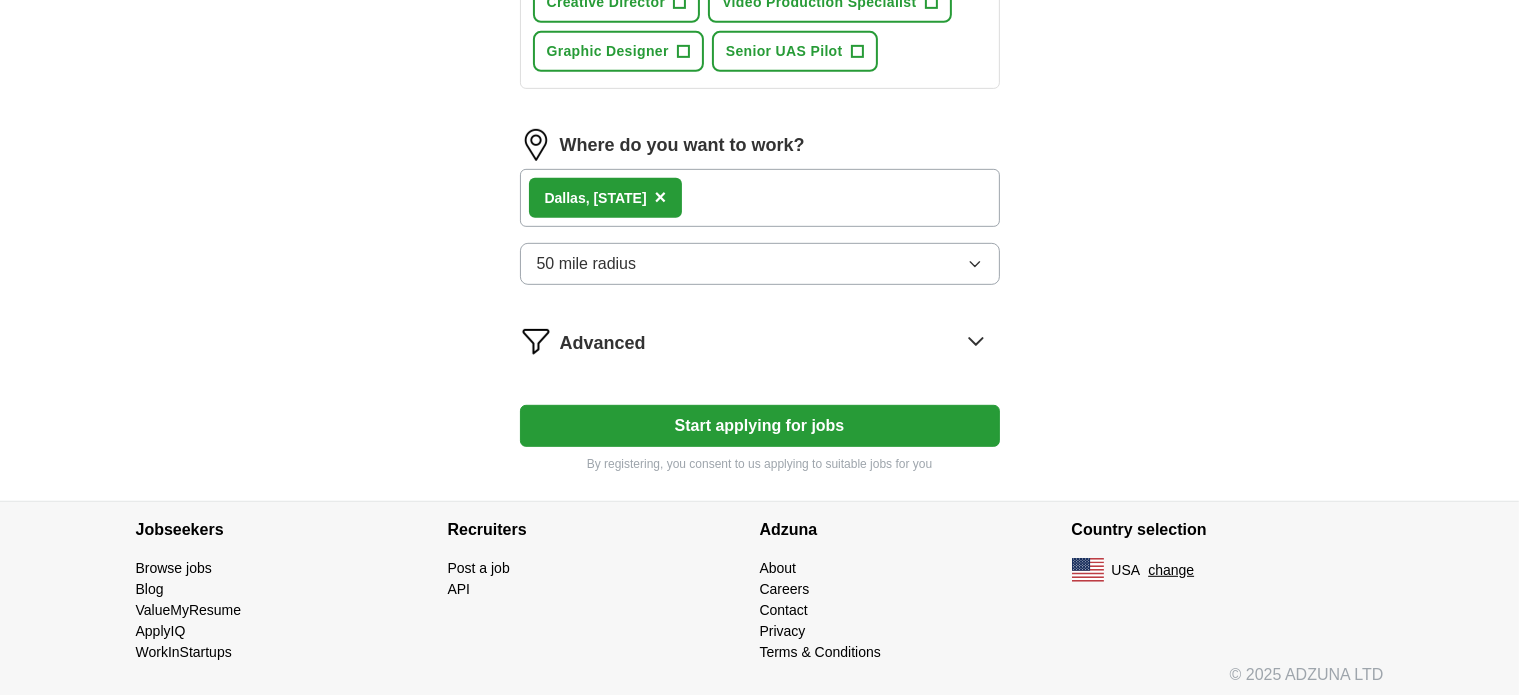 click 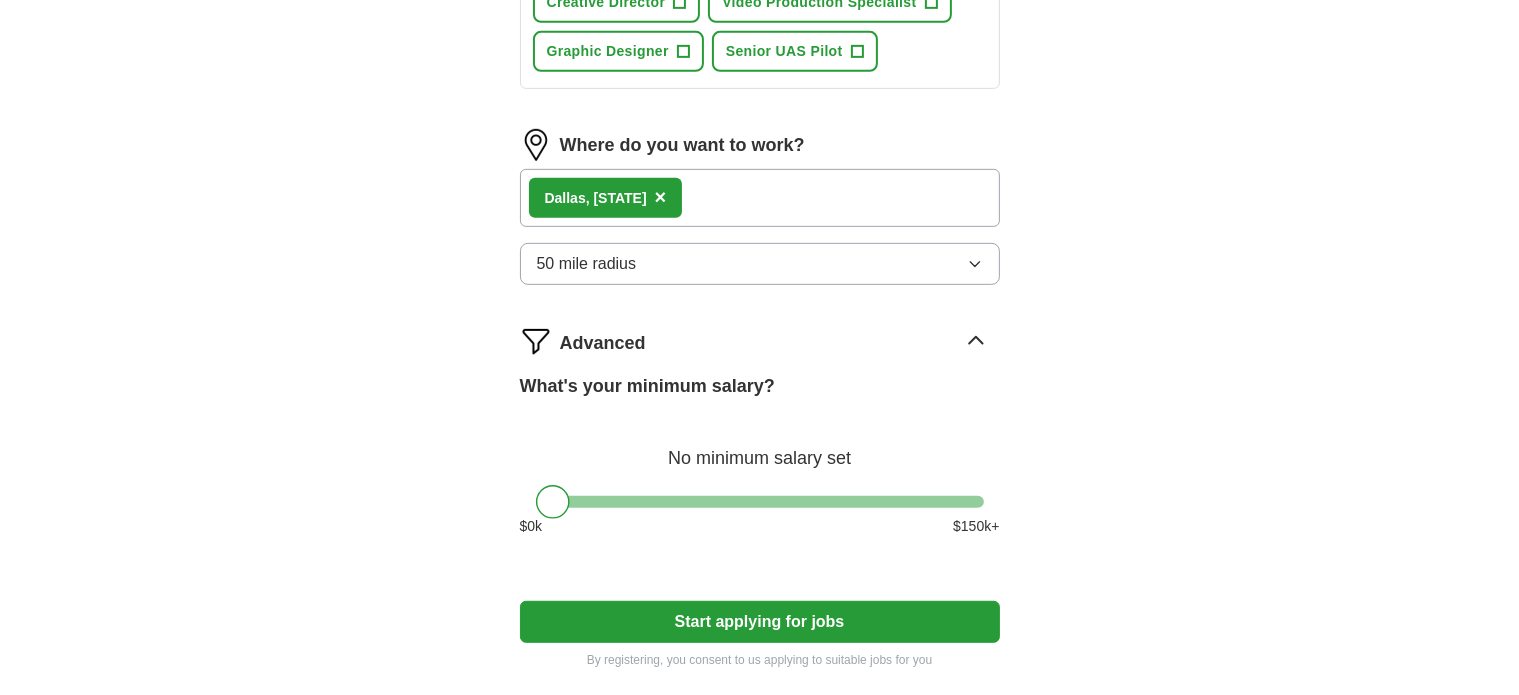 click at bounding box center (760, 502) 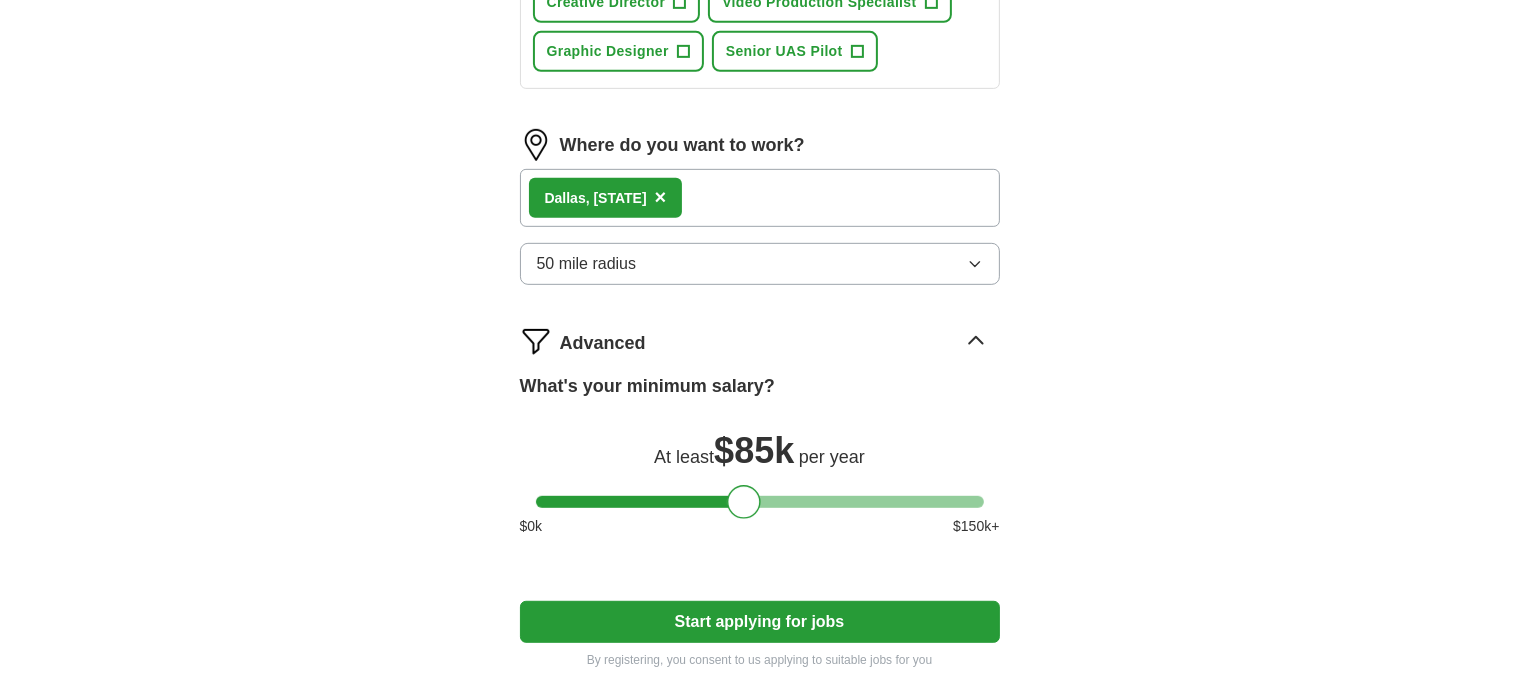 drag, startPoint x: 728, startPoint y: 498, endPoint x: 744, endPoint y: 503, distance: 16.763054 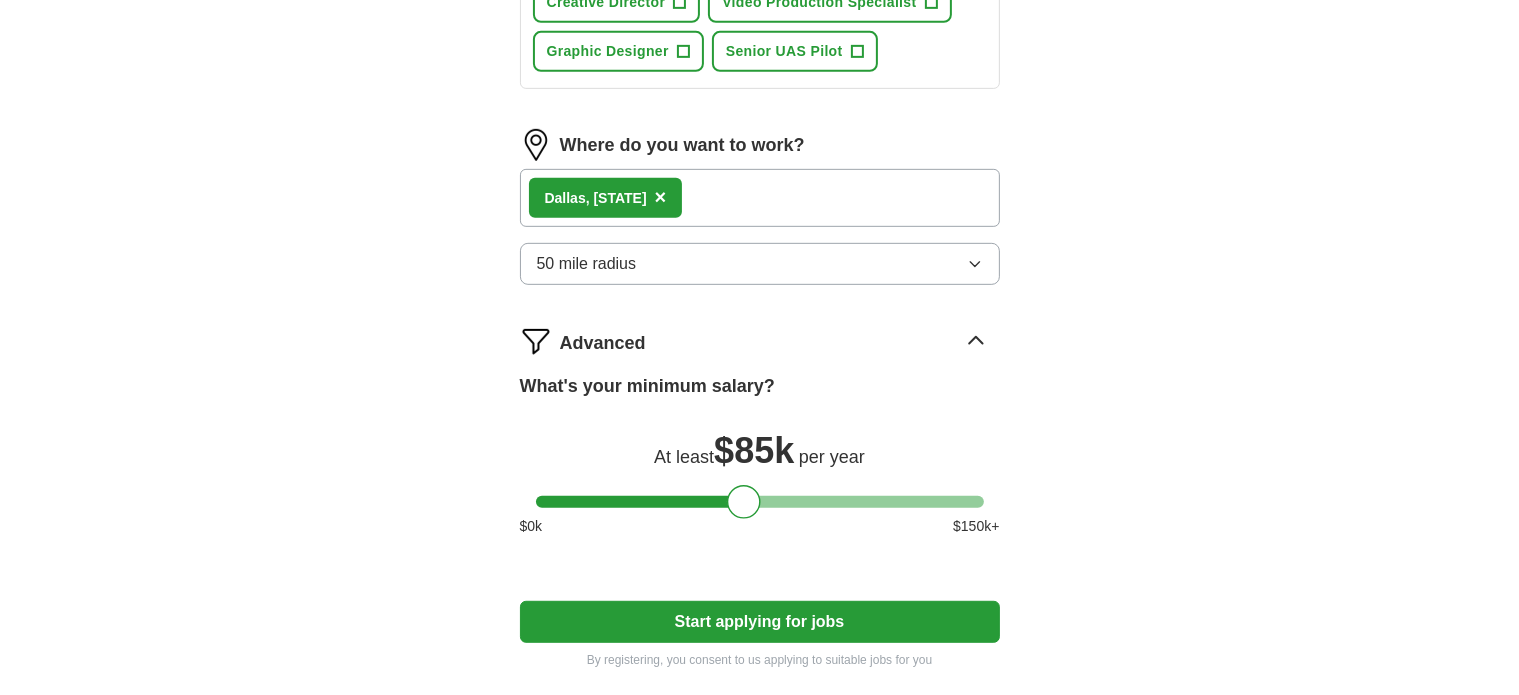 click on "Start applying for jobs" at bounding box center [760, 622] 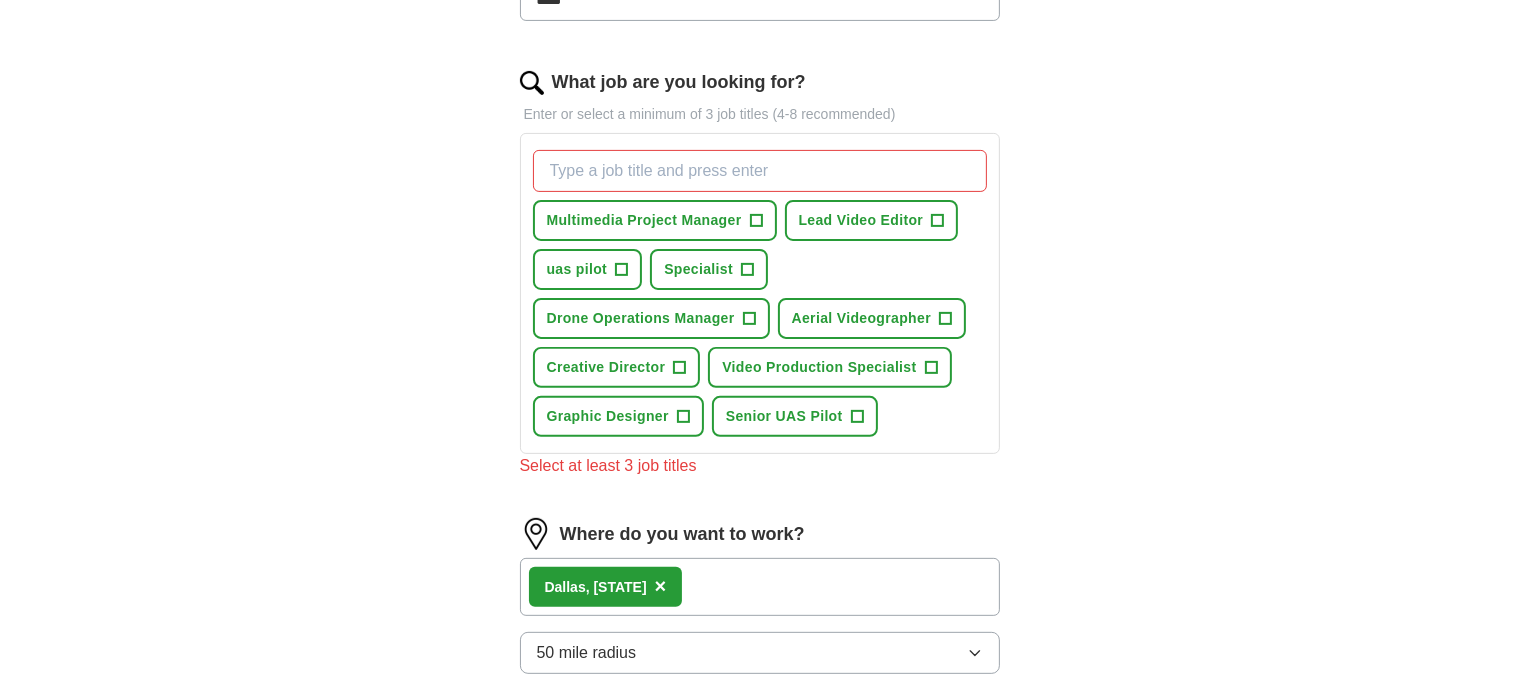 scroll, scrollTop: 568, scrollLeft: 0, axis: vertical 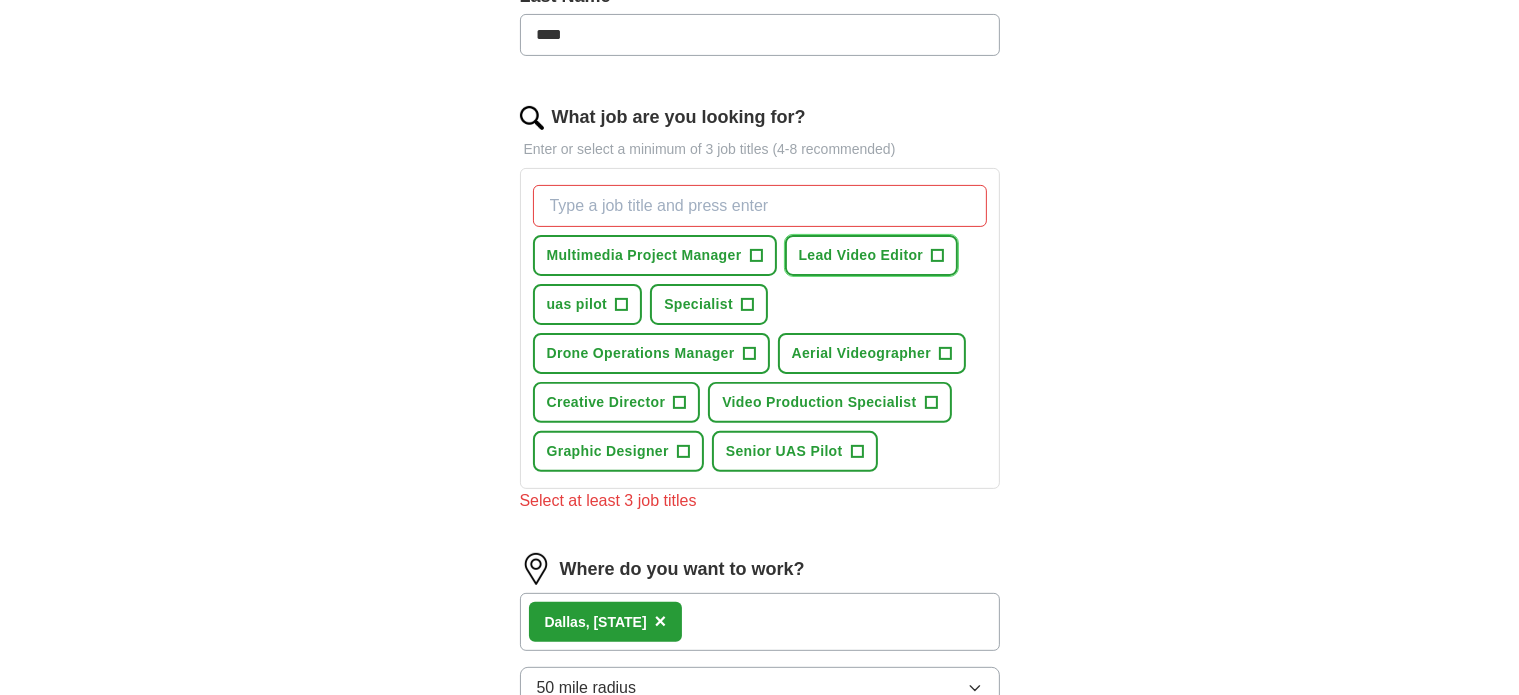 click on "+" at bounding box center (938, 256) 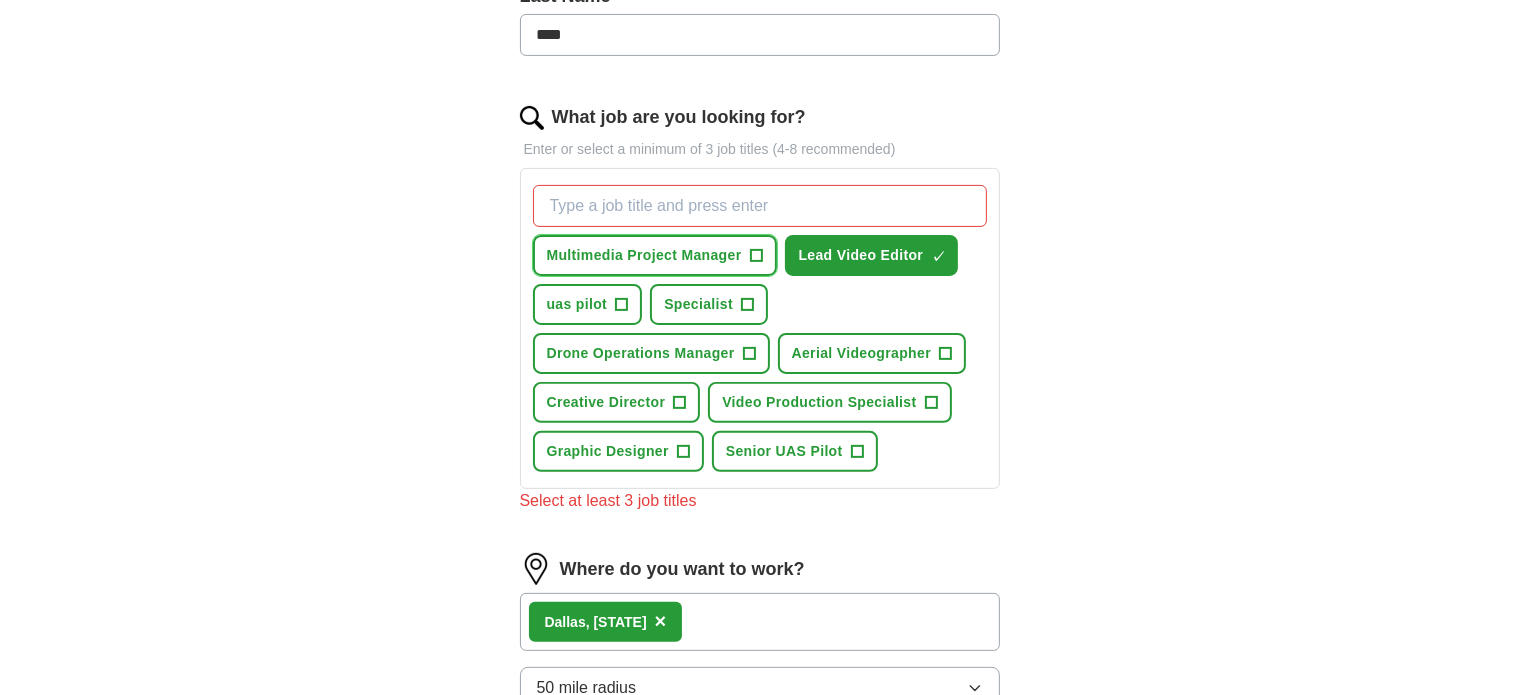 click on "+" at bounding box center (756, 256) 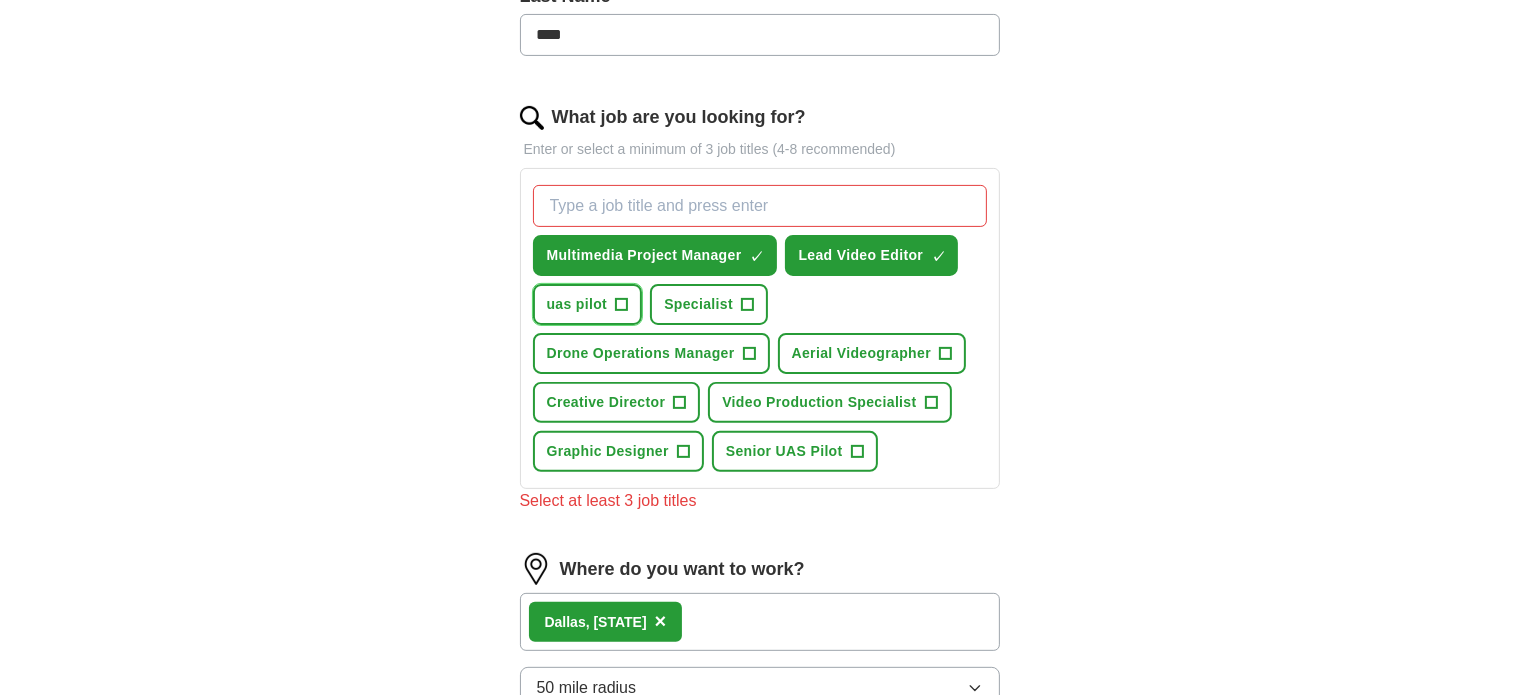 click on "+" at bounding box center (622, 305) 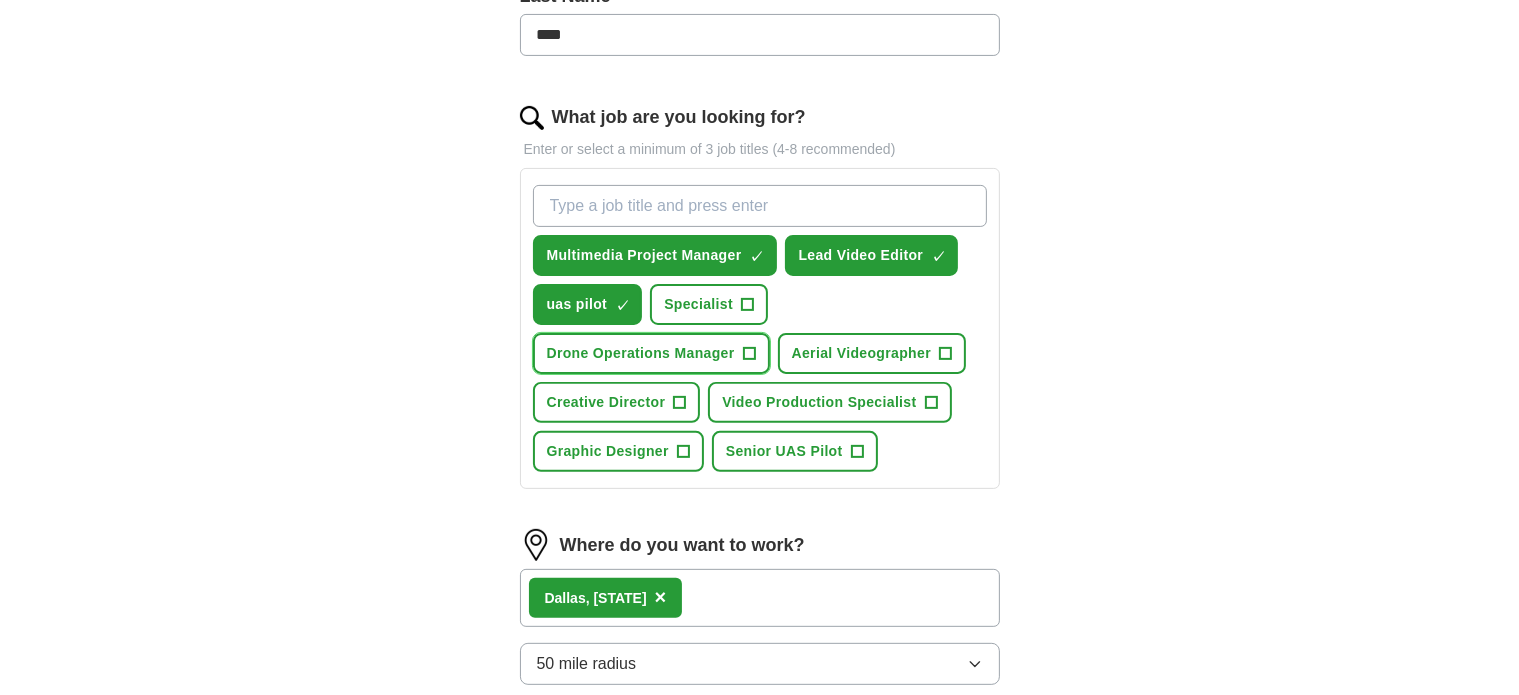click on "+" at bounding box center [749, 354] 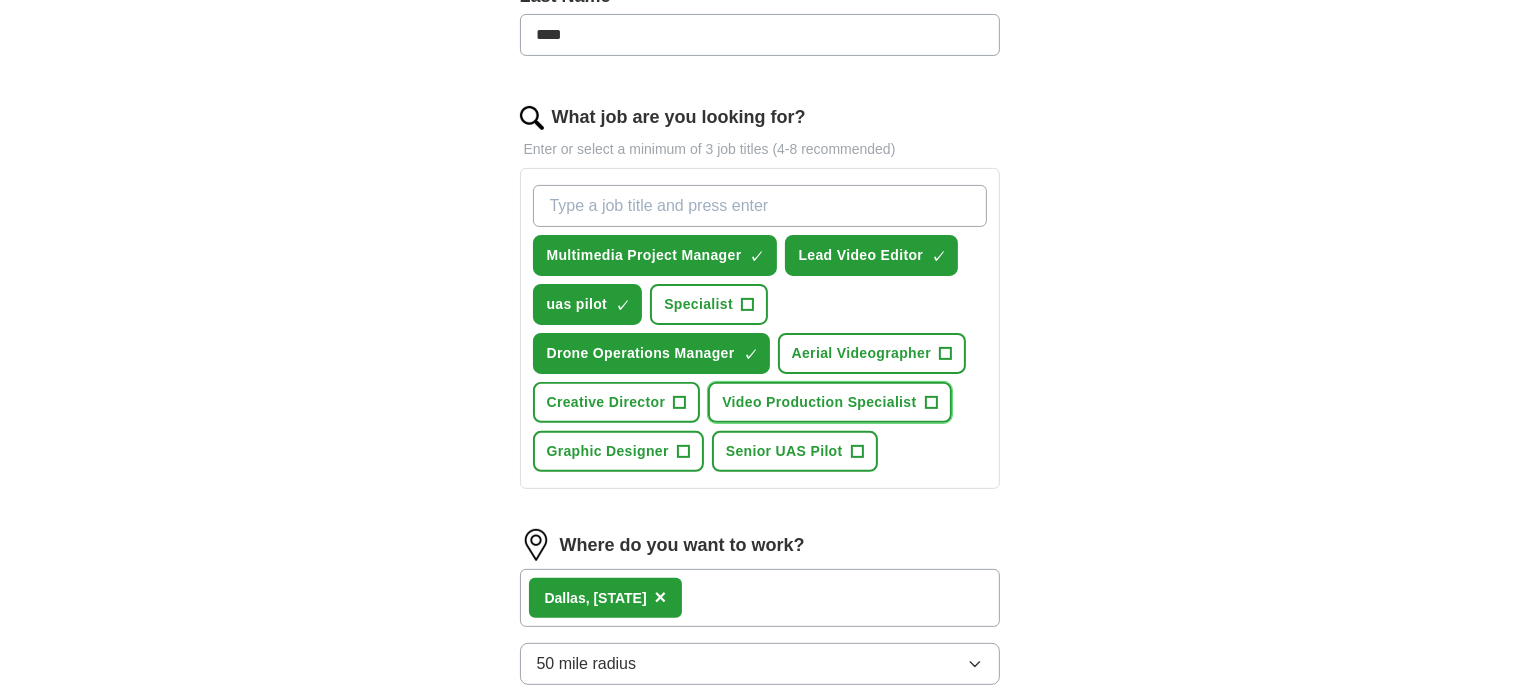 click on "Video Production Specialist" at bounding box center (819, 402) 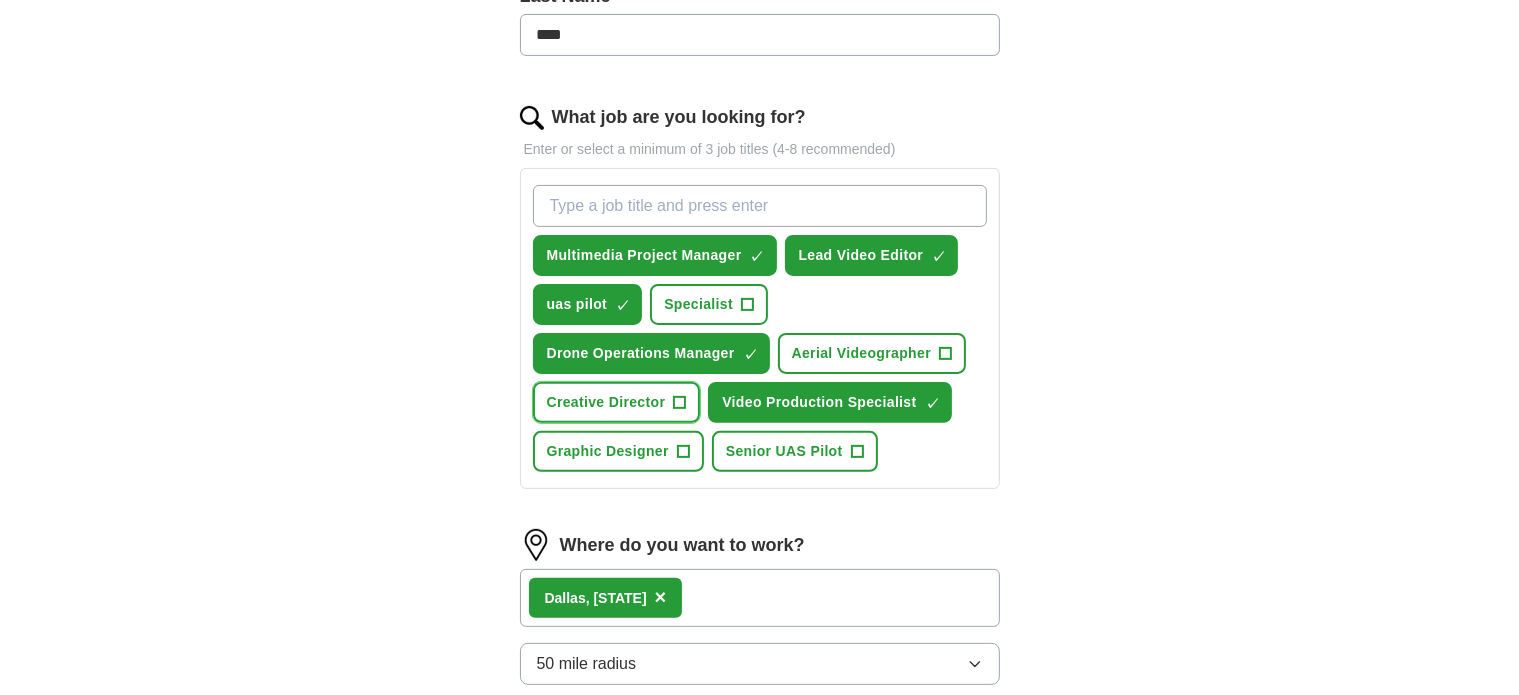 click on "Creative Director" at bounding box center (606, 402) 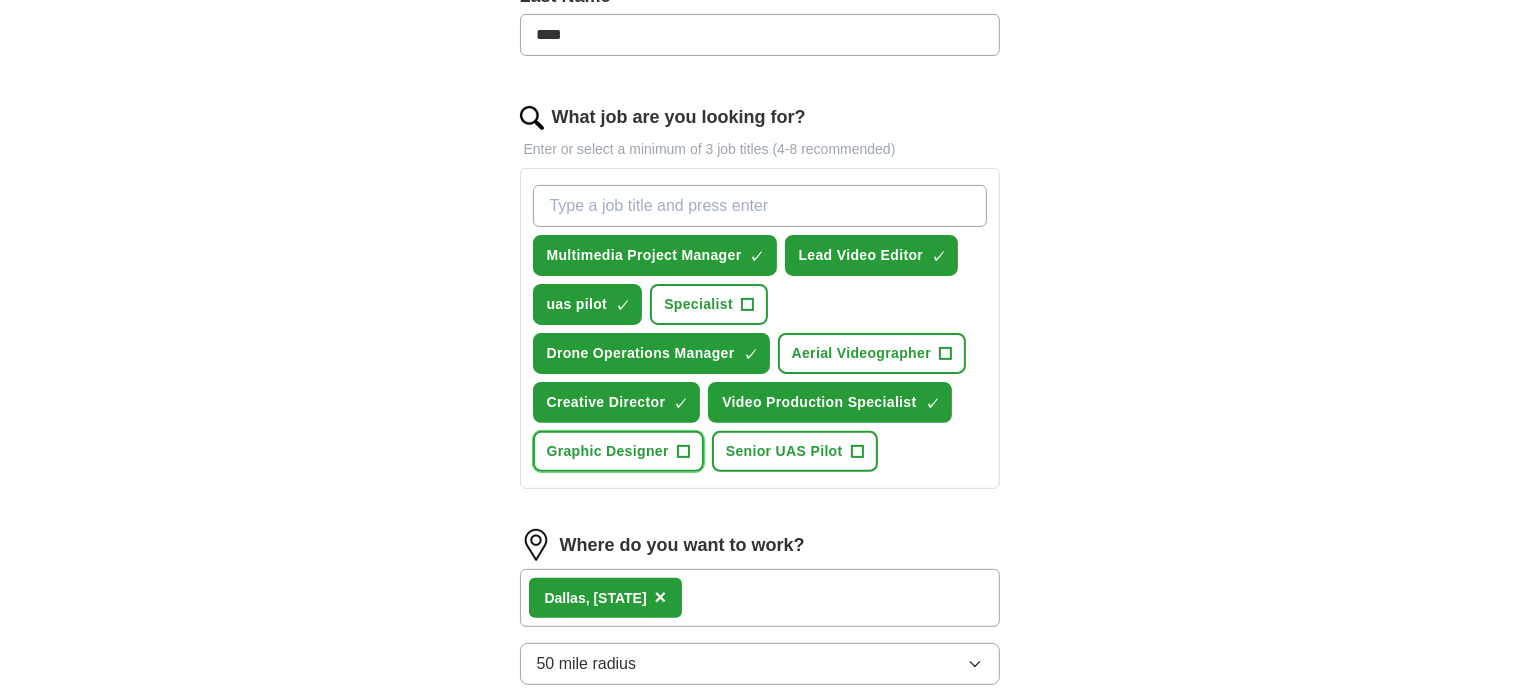 click on "Graphic Designer" at bounding box center (608, 451) 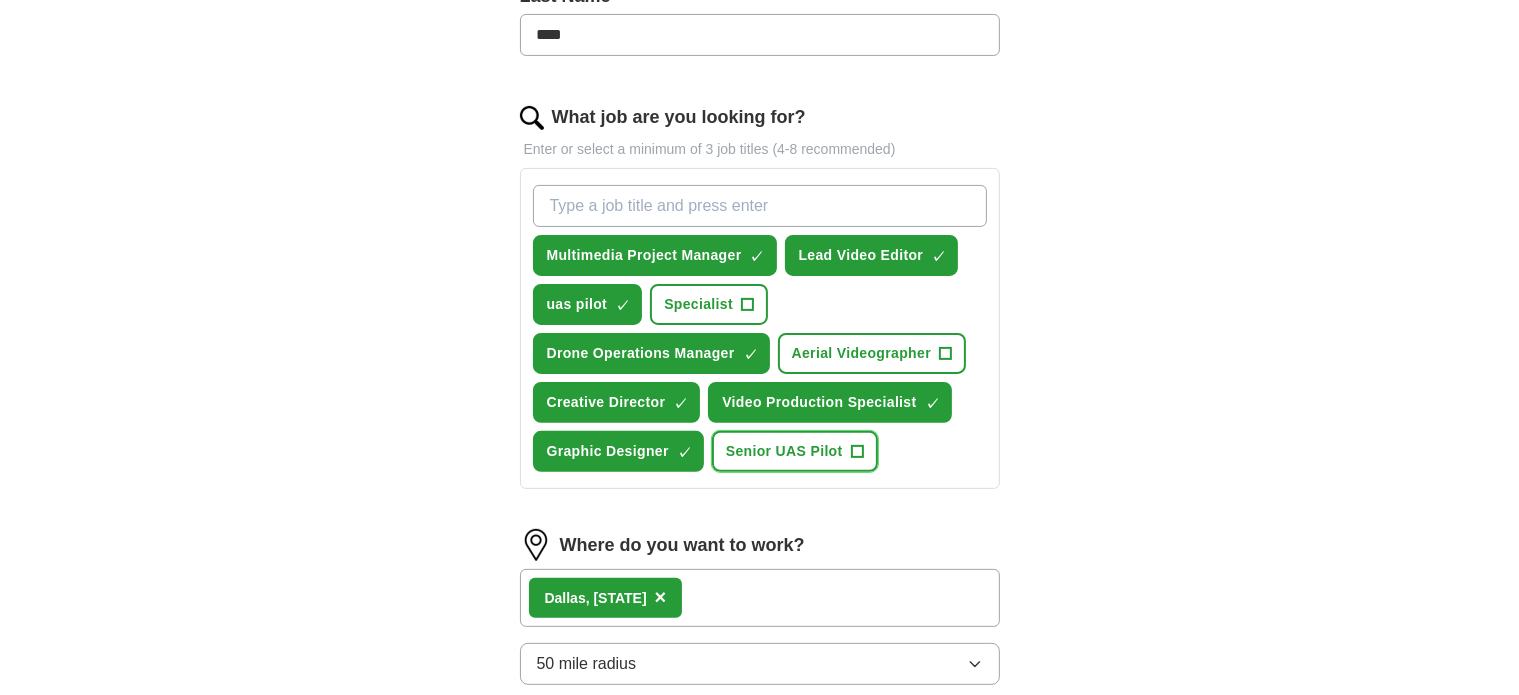 click on "Senior UAS Pilot +" at bounding box center [795, 451] 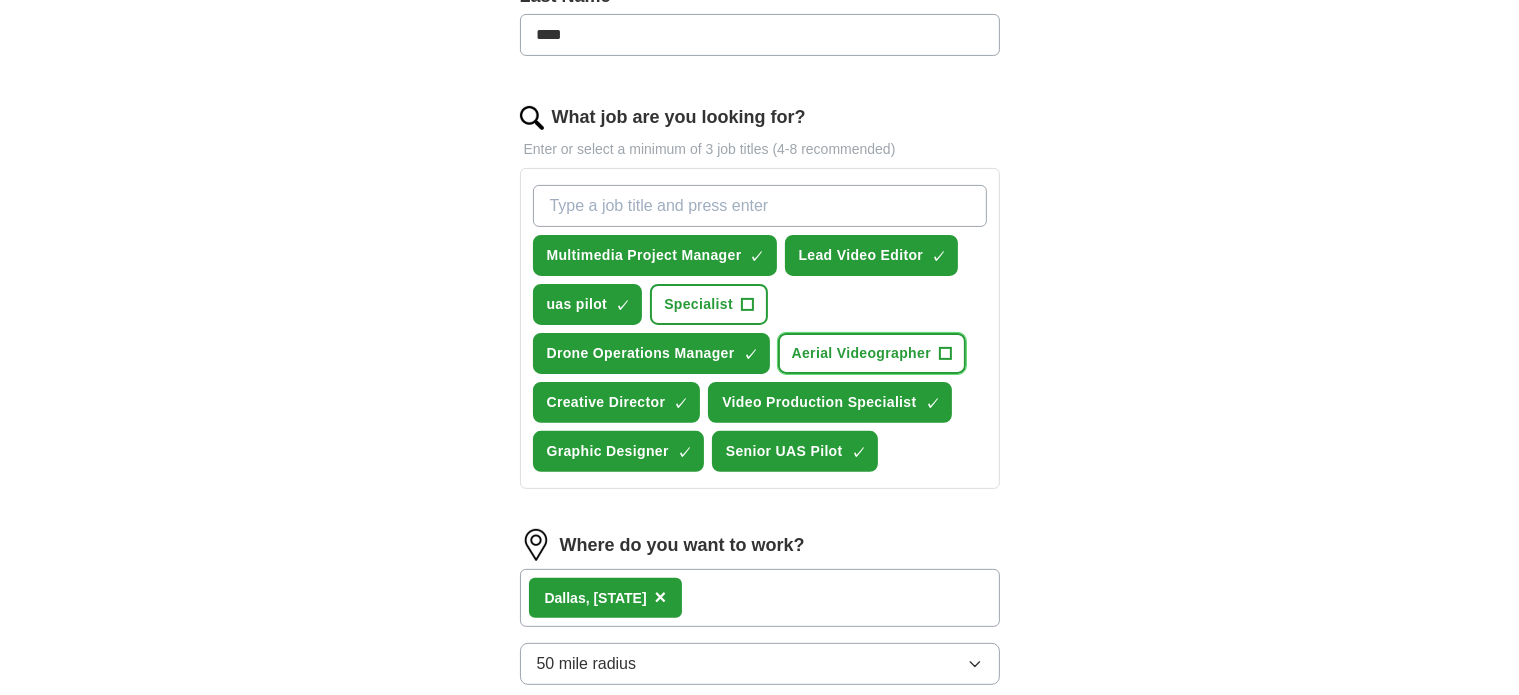 click on "Aerial Videographer" at bounding box center [861, 353] 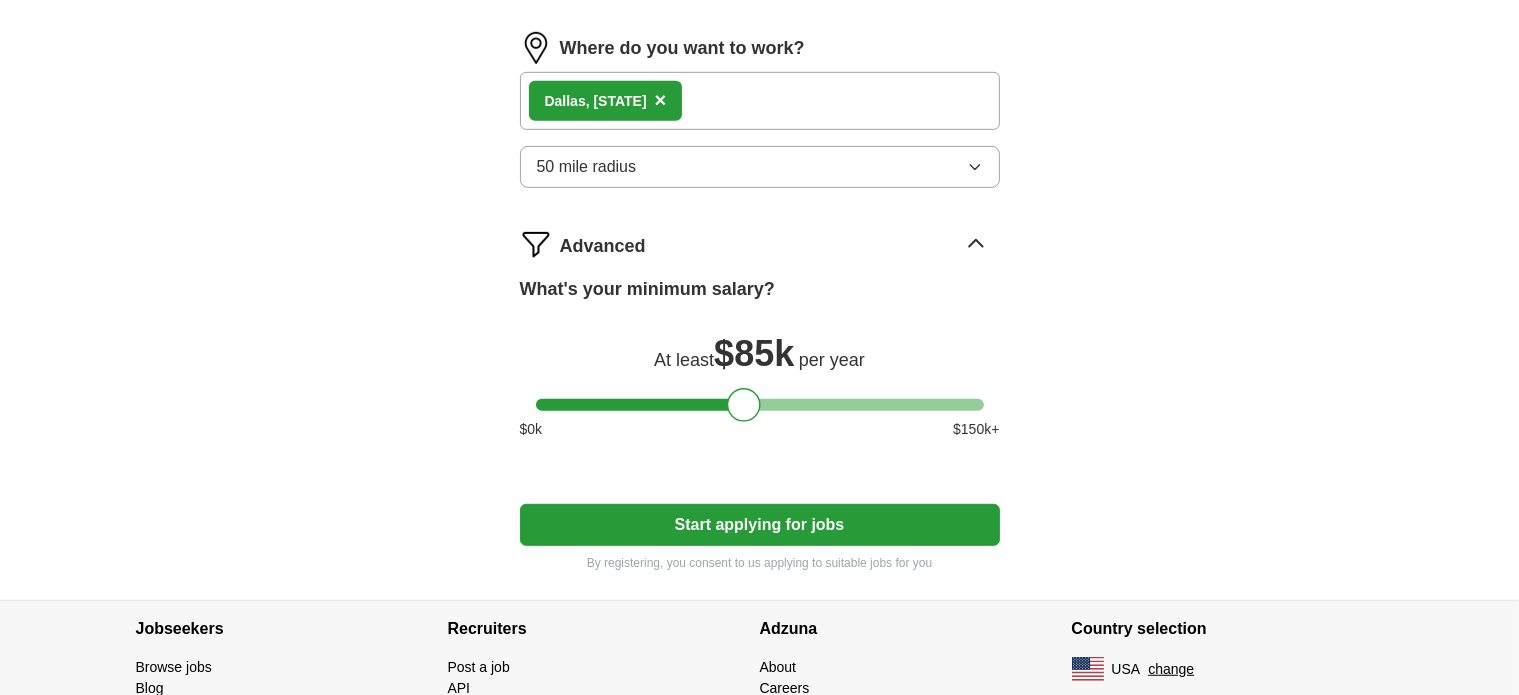 scroll, scrollTop: 1068, scrollLeft: 0, axis: vertical 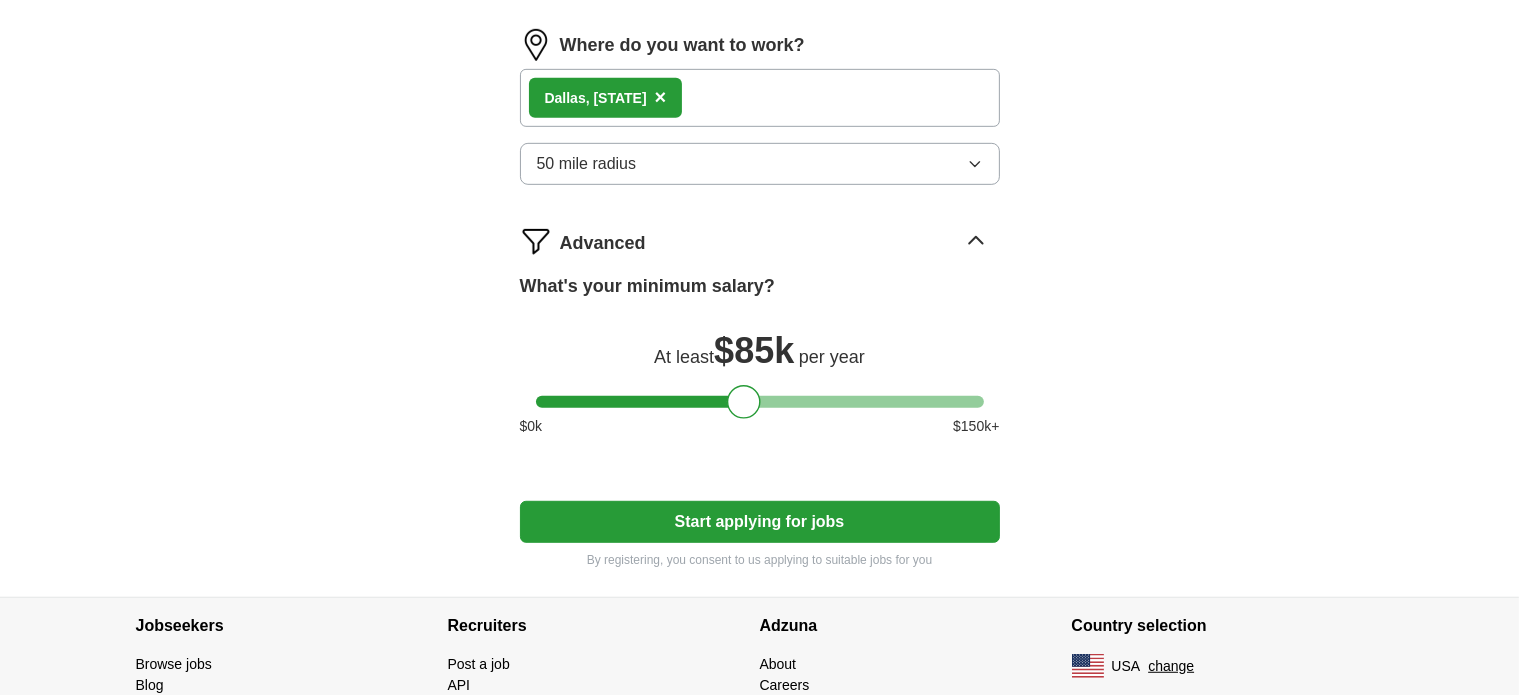 click on "Start applying for jobs" at bounding box center (760, 522) 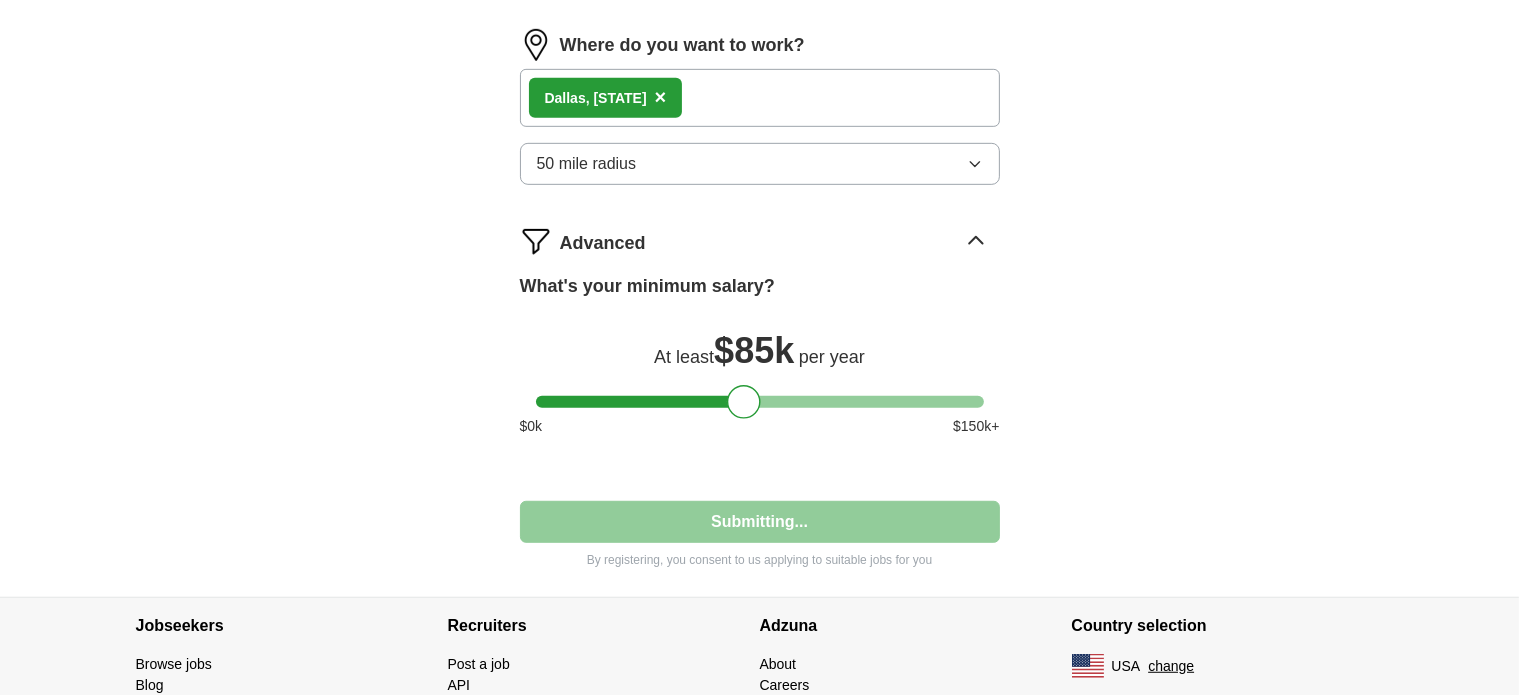 select on "**" 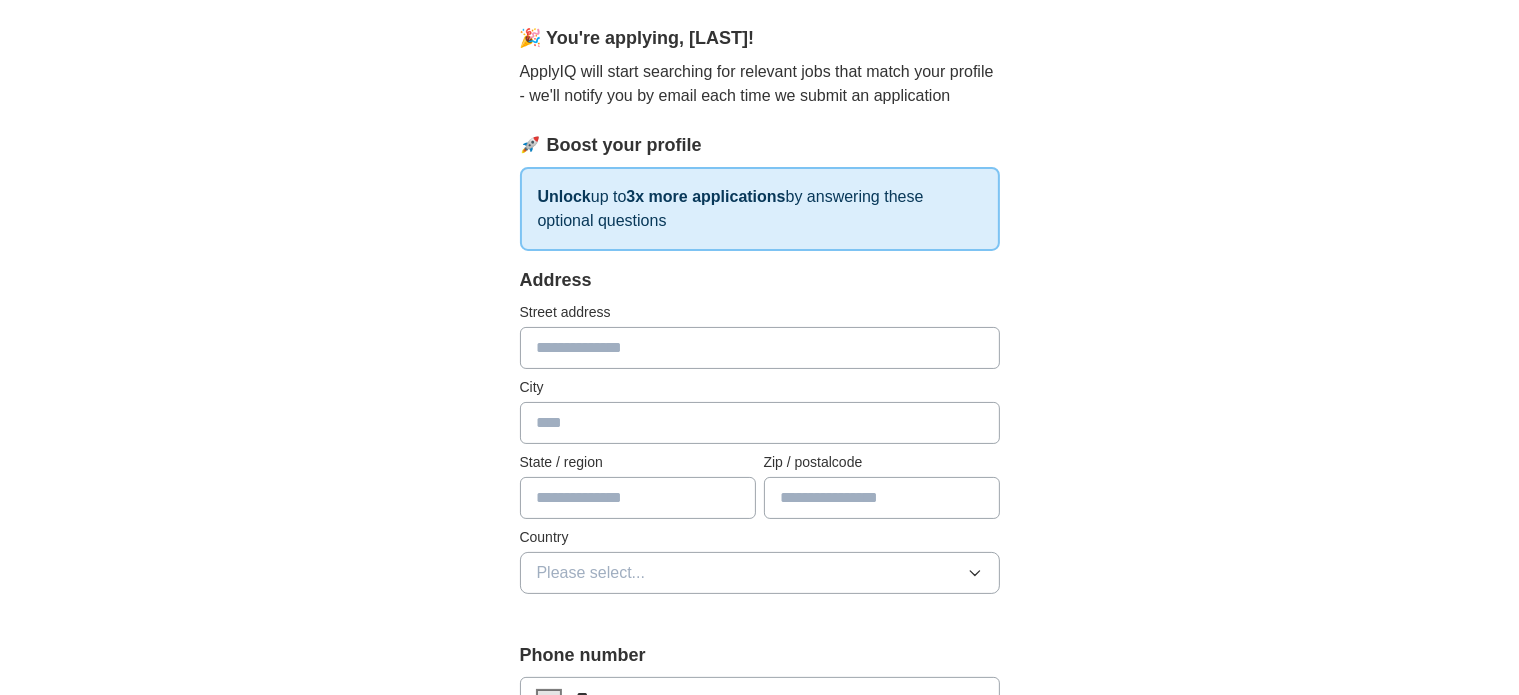 scroll, scrollTop: 200, scrollLeft: 0, axis: vertical 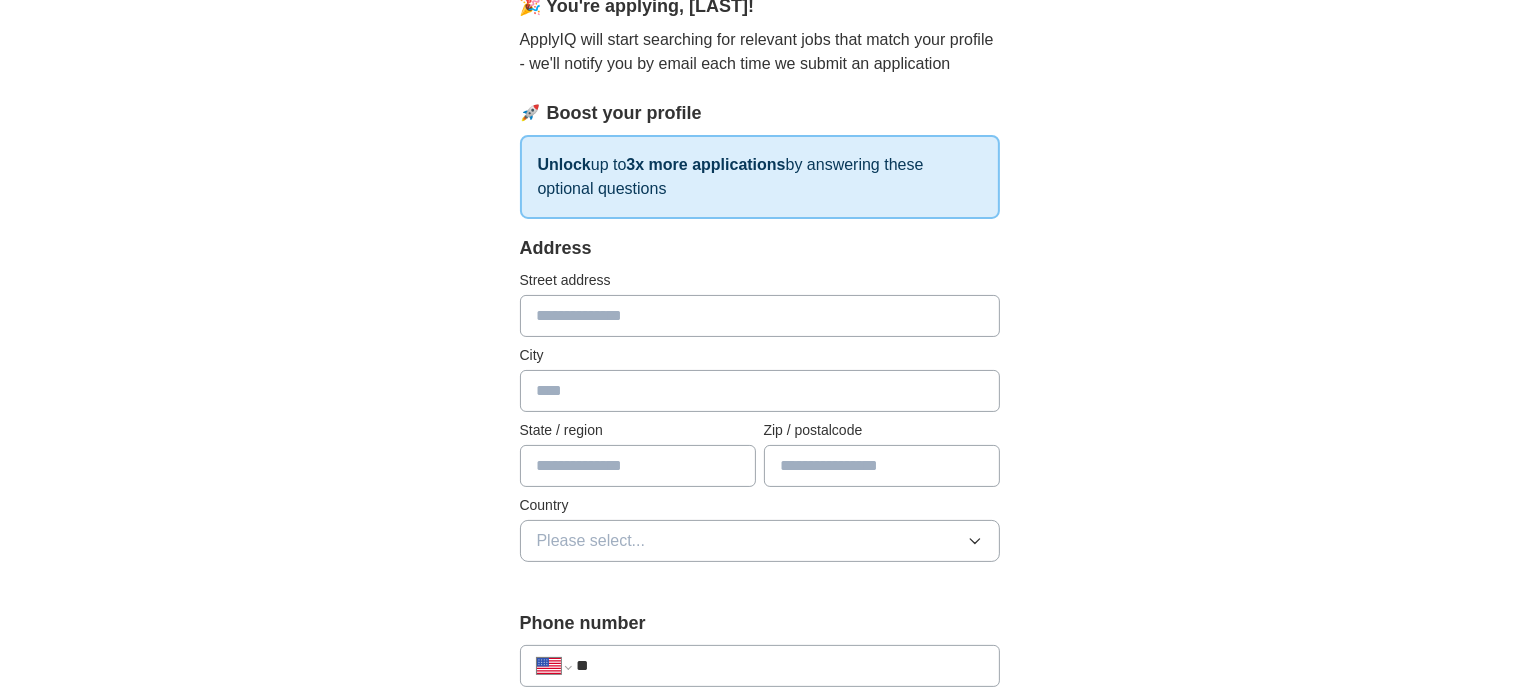 click at bounding box center [760, 316] 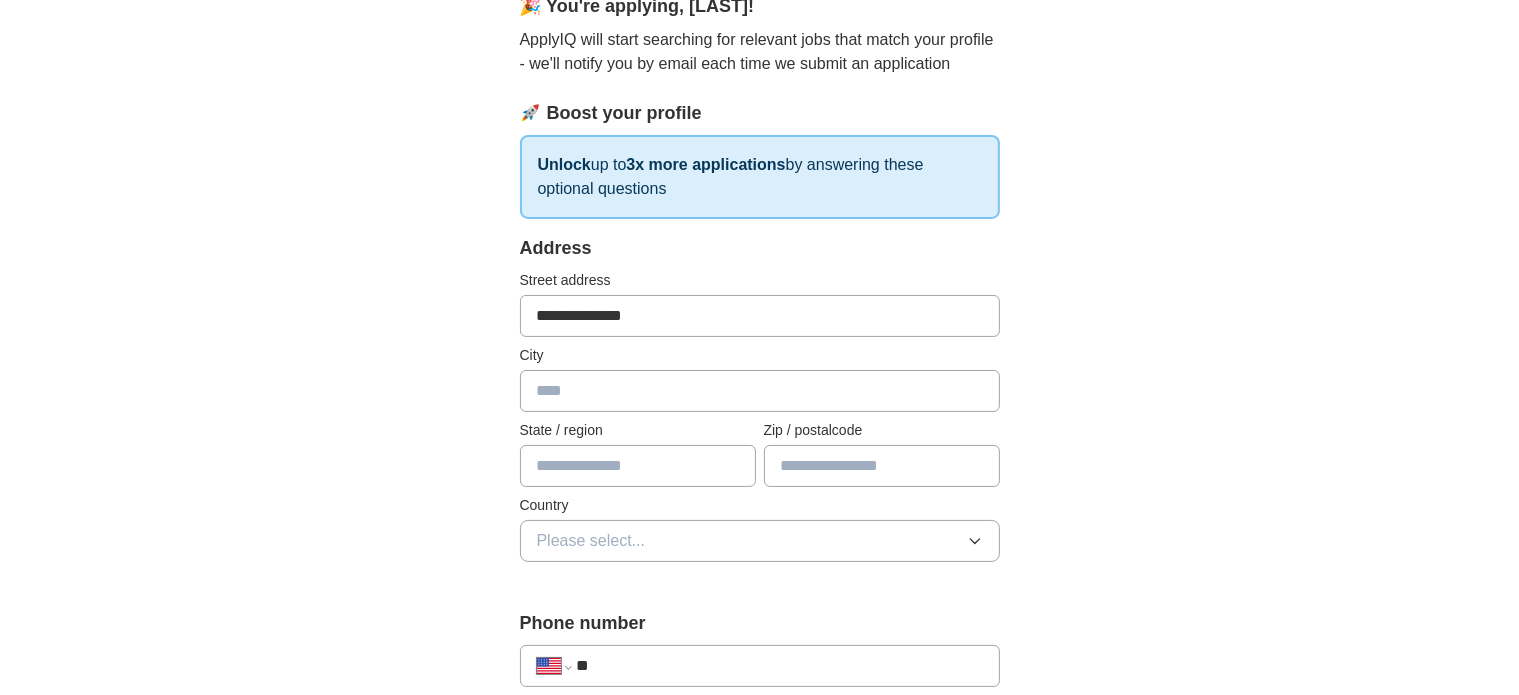 type on "*********" 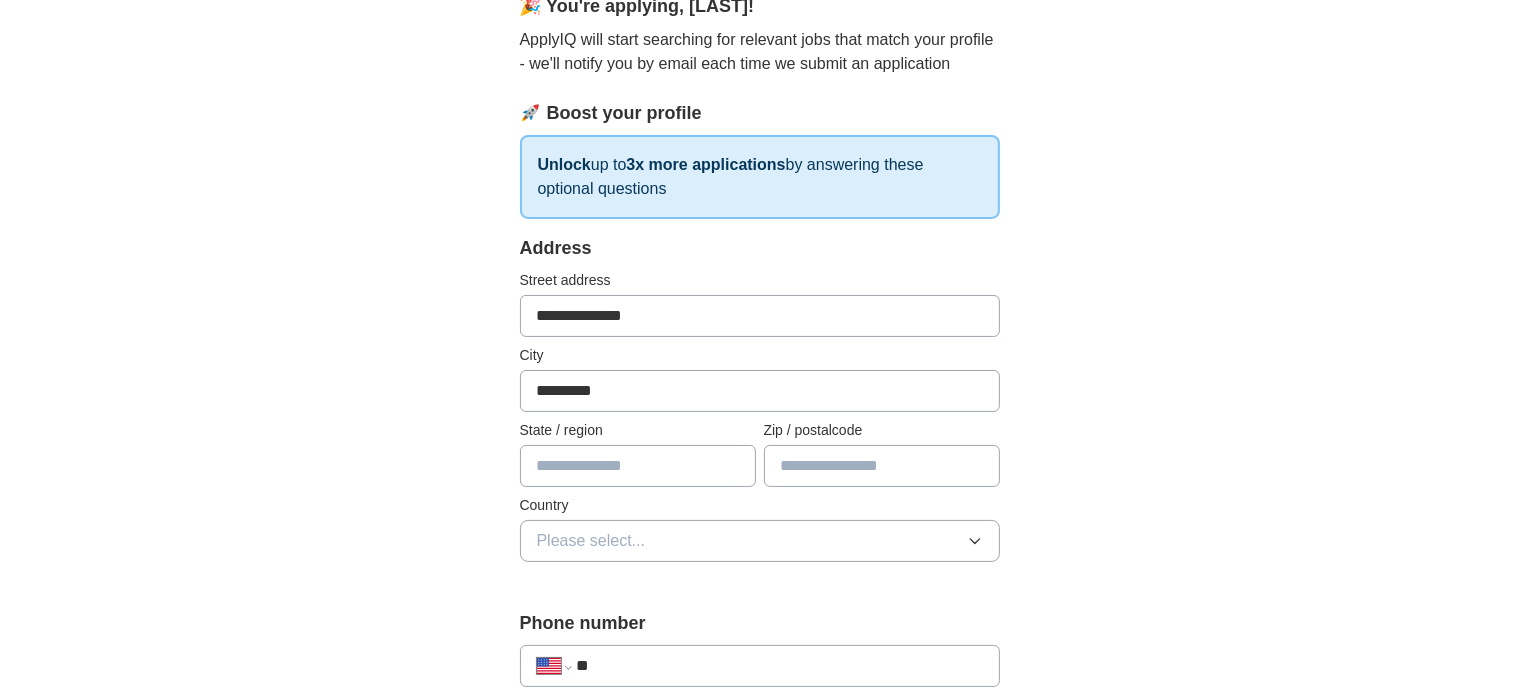 type on "**" 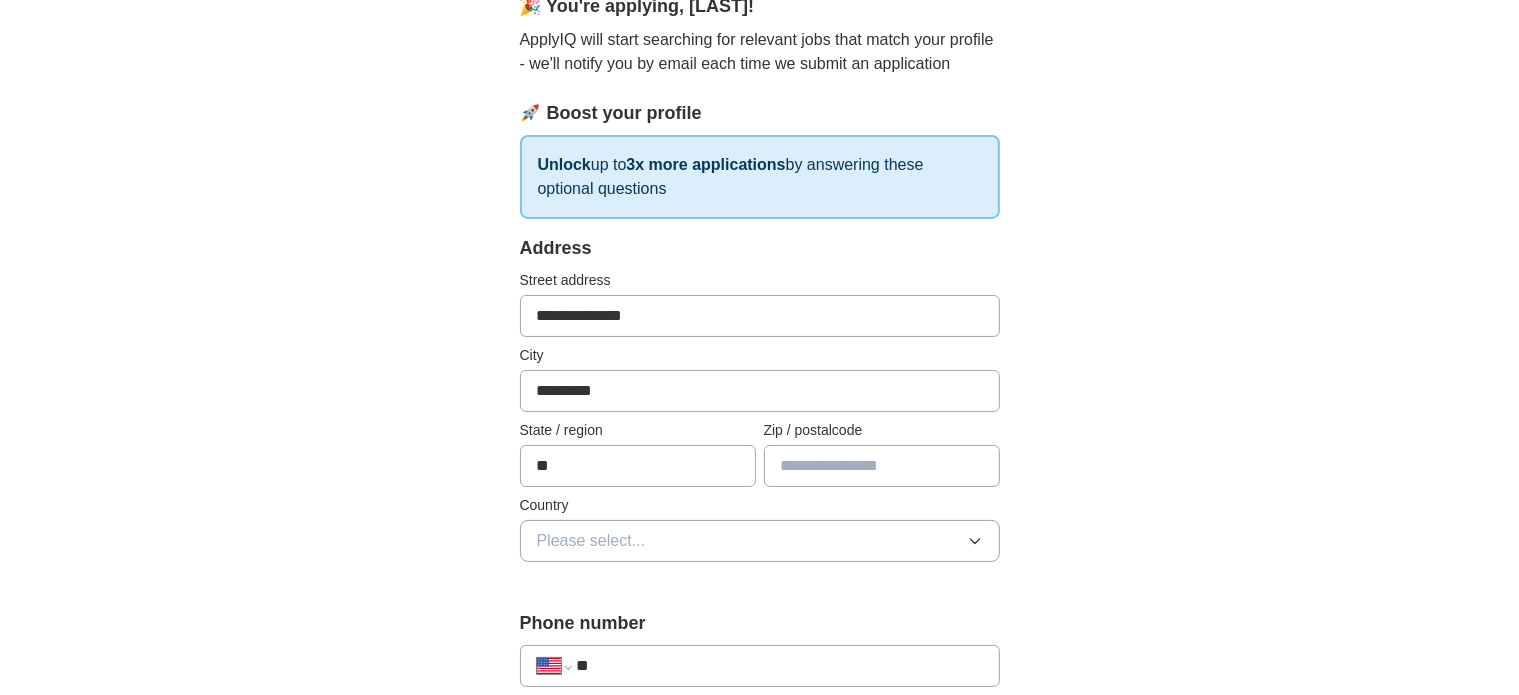 type on "*****" 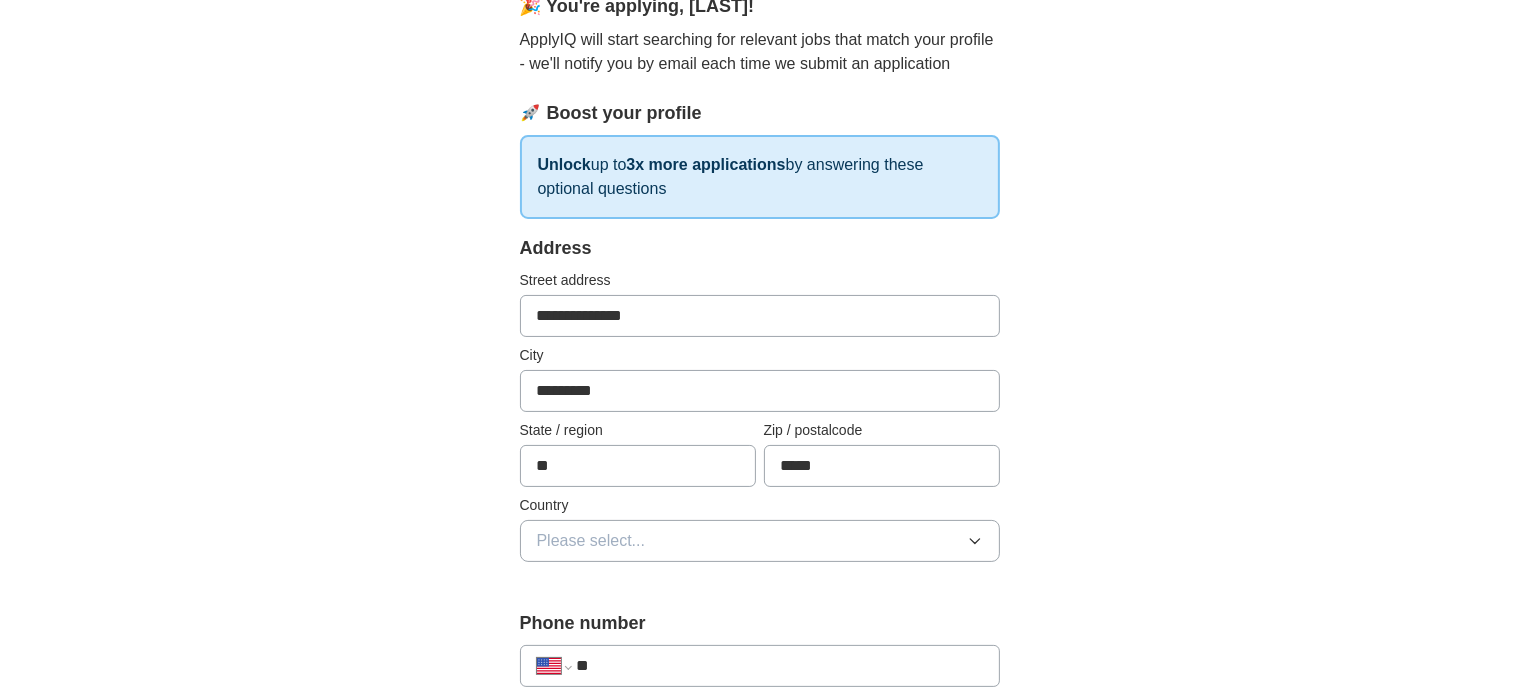 type on "**********" 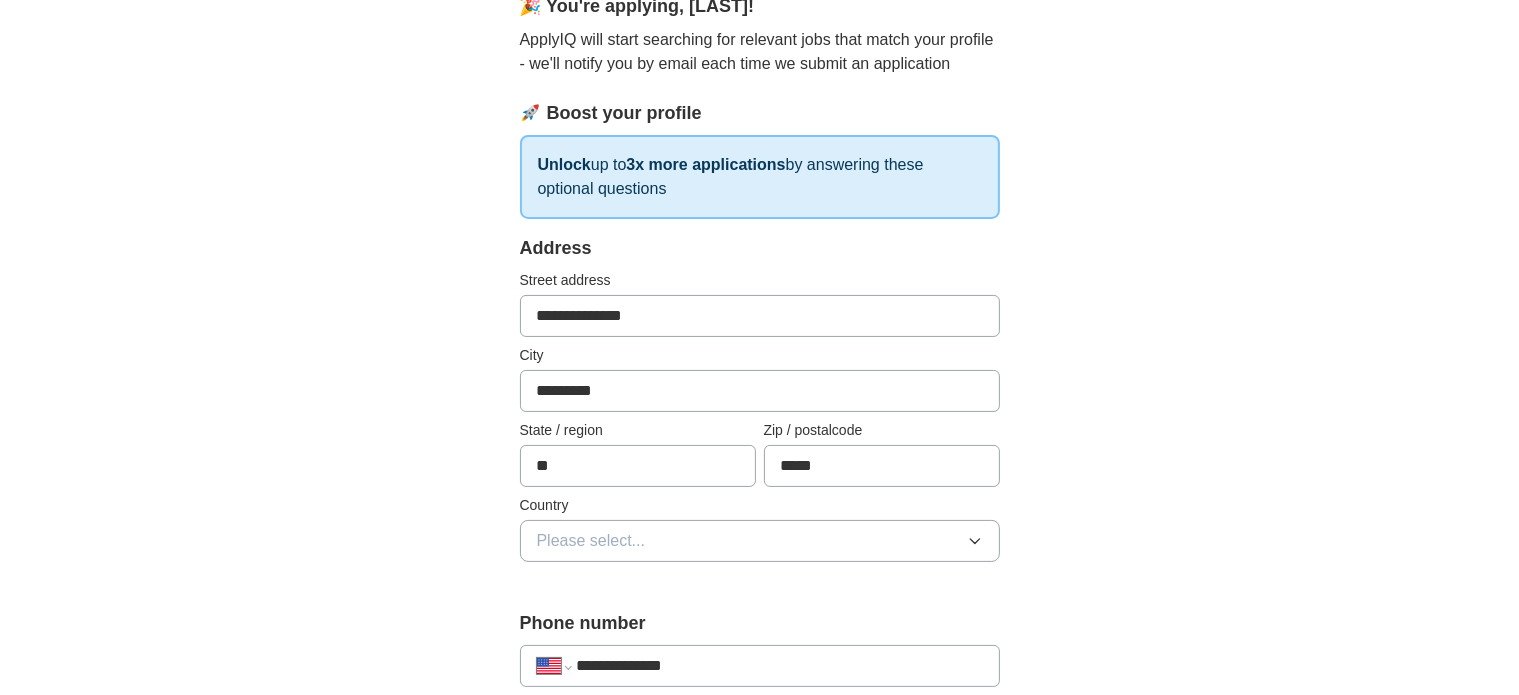 select on "**" 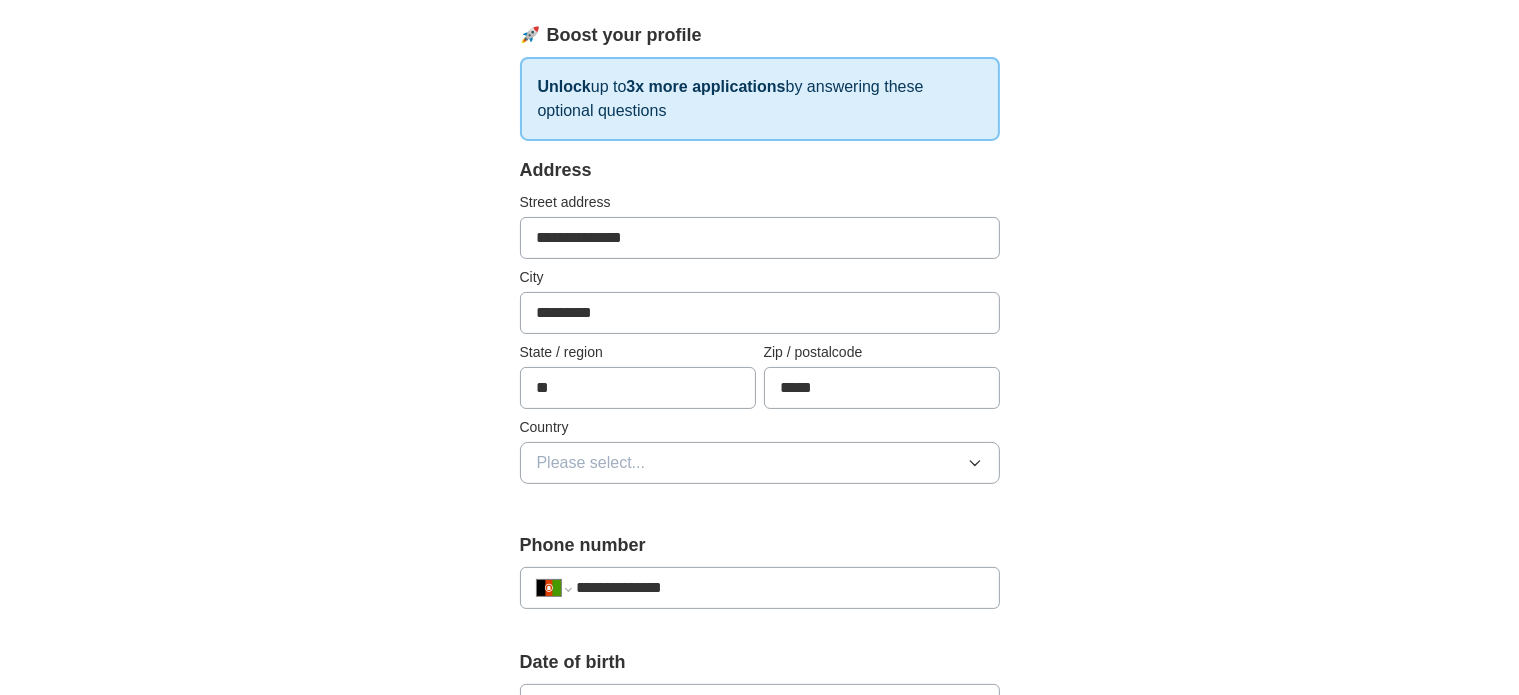 scroll, scrollTop: 400, scrollLeft: 0, axis: vertical 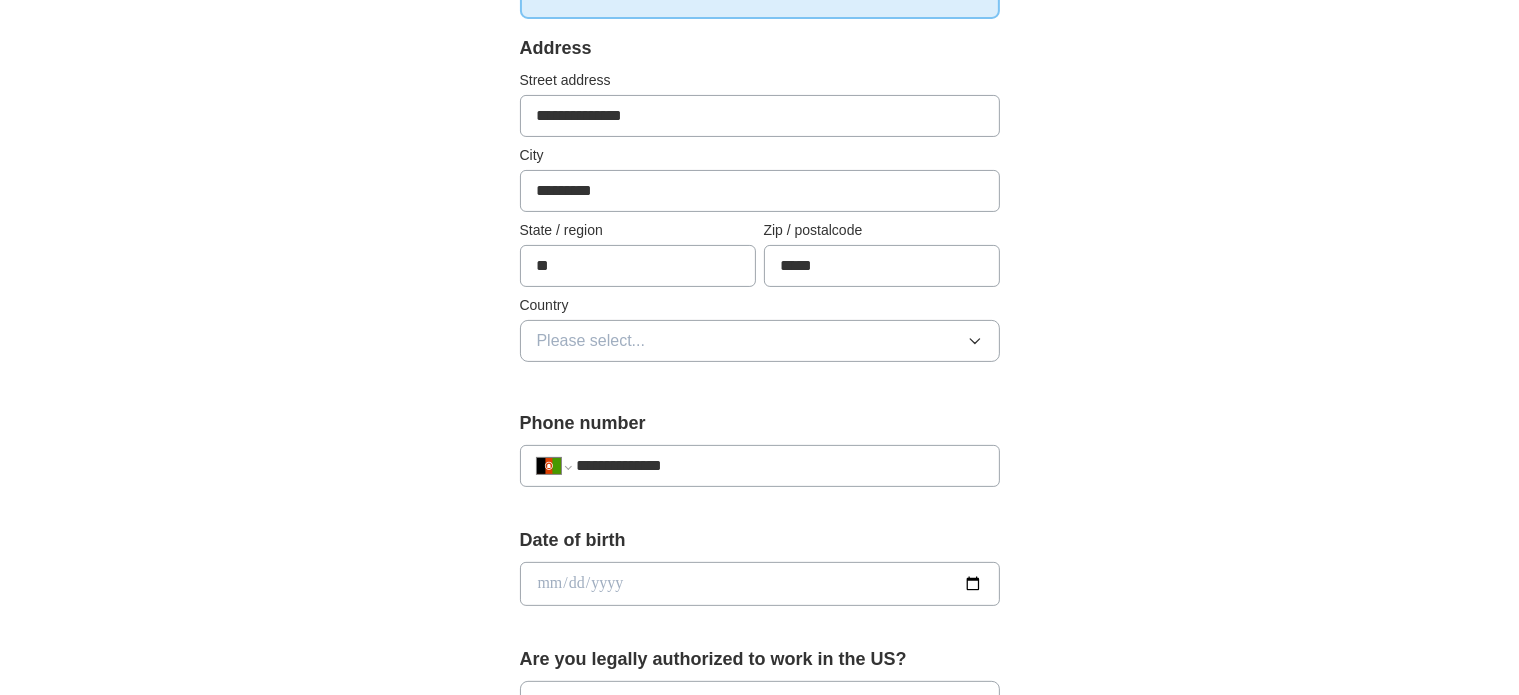 click on "Please select..." at bounding box center (760, 341) 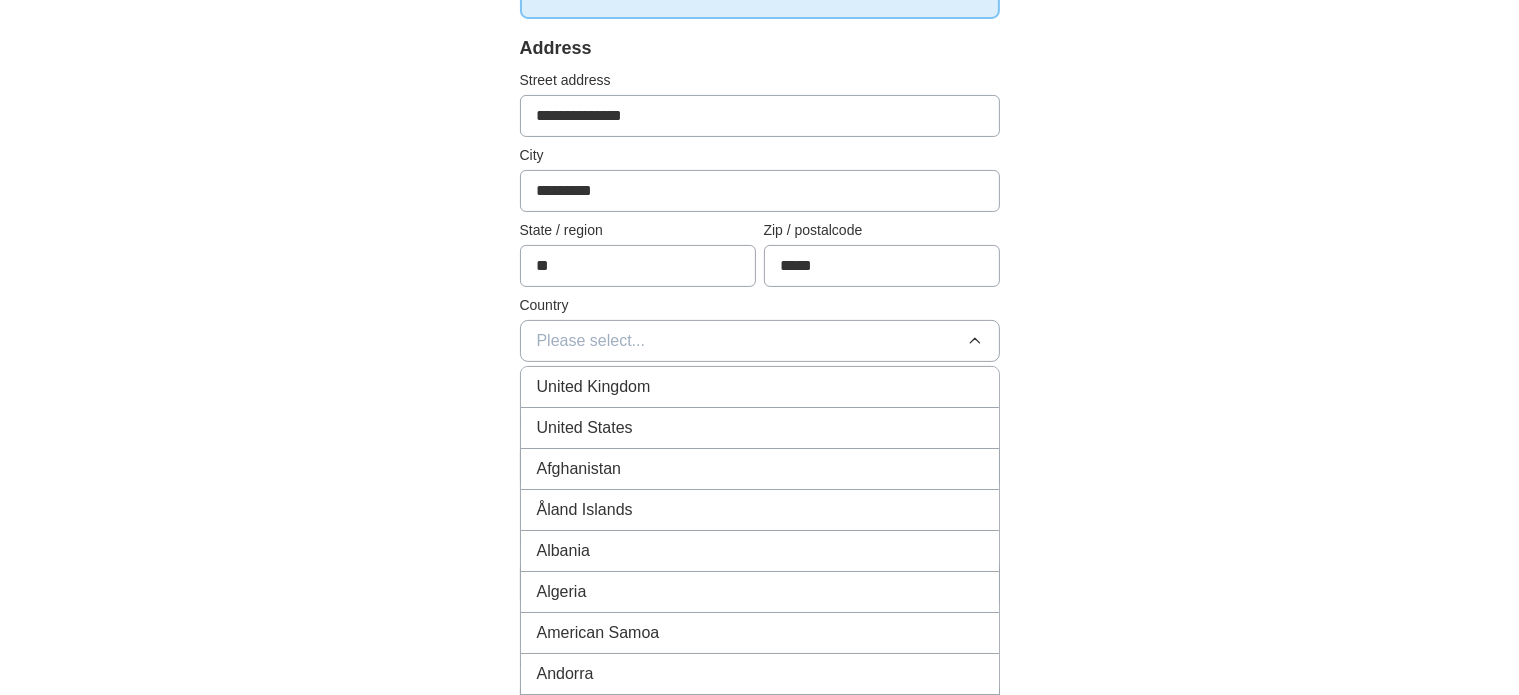 click on "United States" at bounding box center (585, 428) 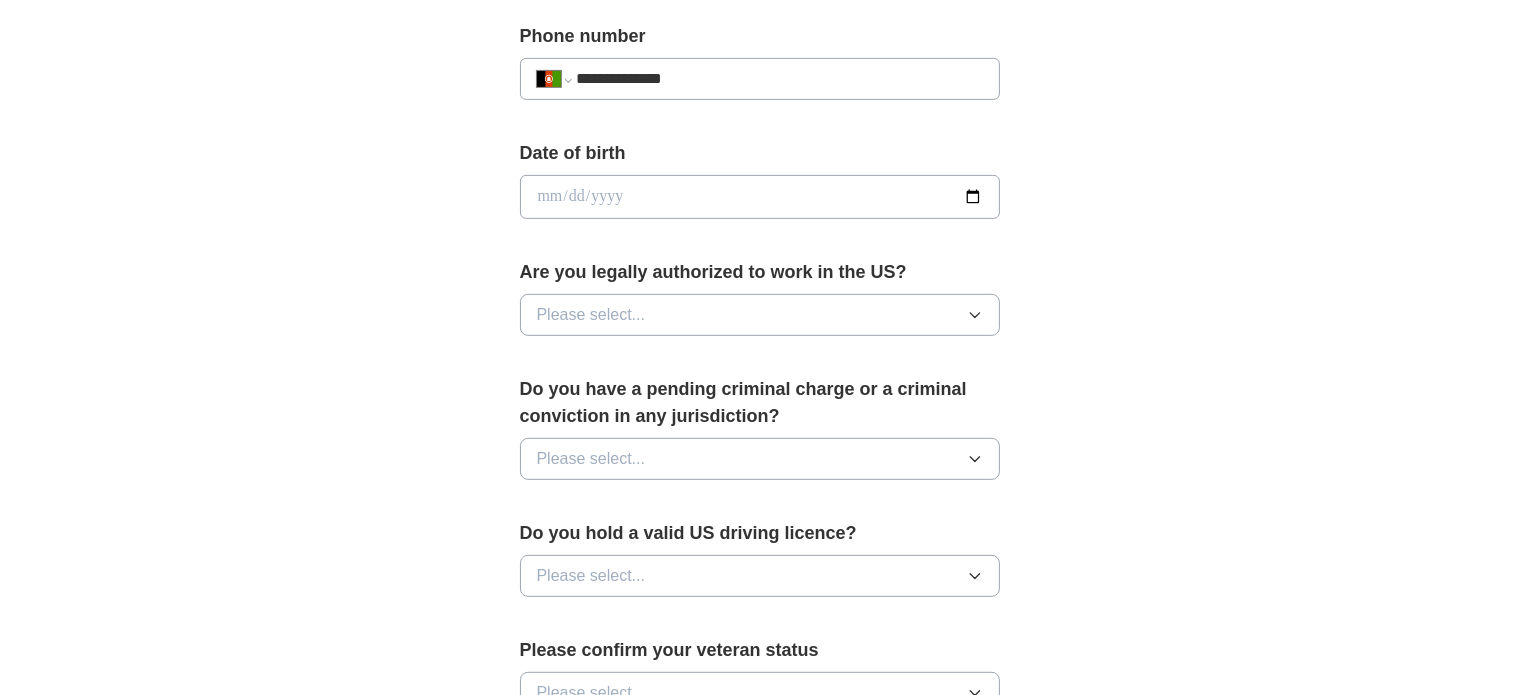 scroll, scrollTop: 800, scrollLeft: 0, axis: vertical 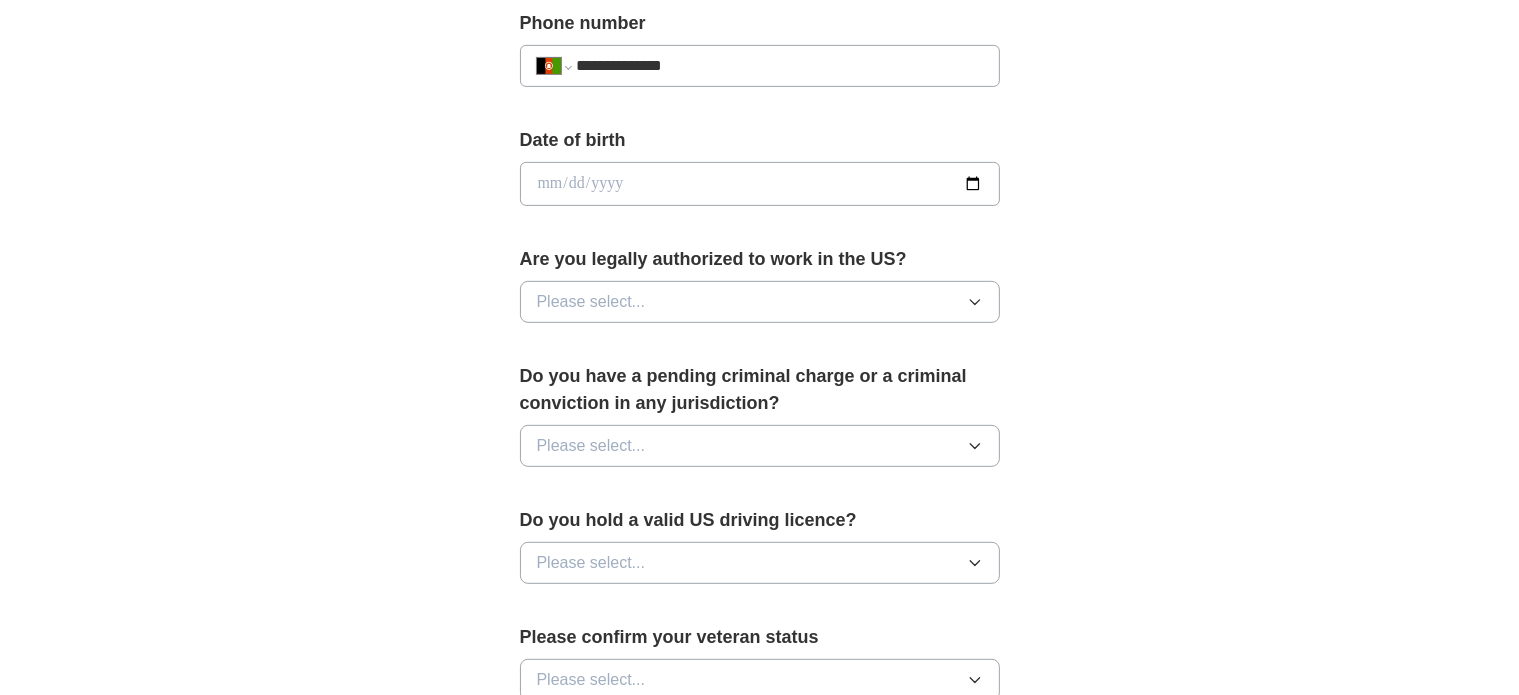 click on "Please select..." at bounding box center (760, 302) 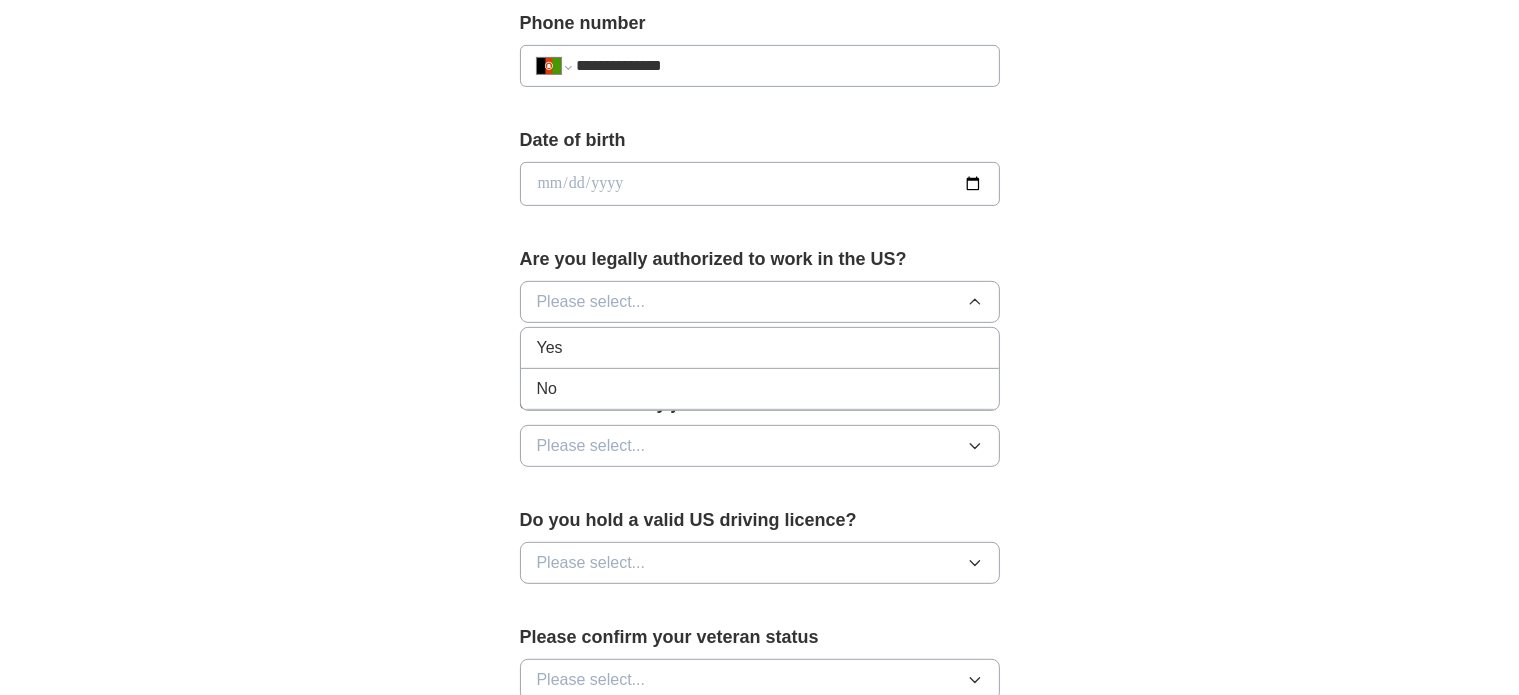 click on "Yes" at bounding box center (760, 348) 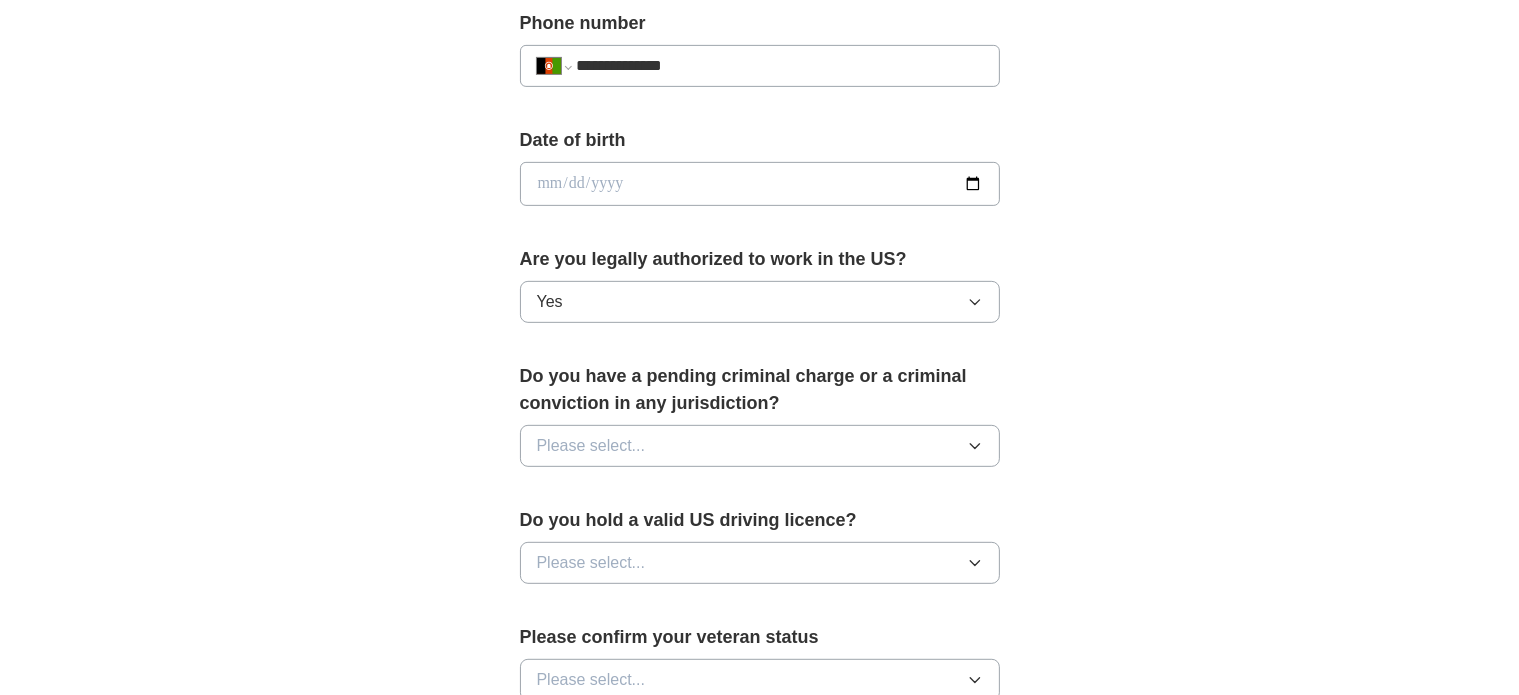 click on "Please select..." at bounding box center [760, 446] 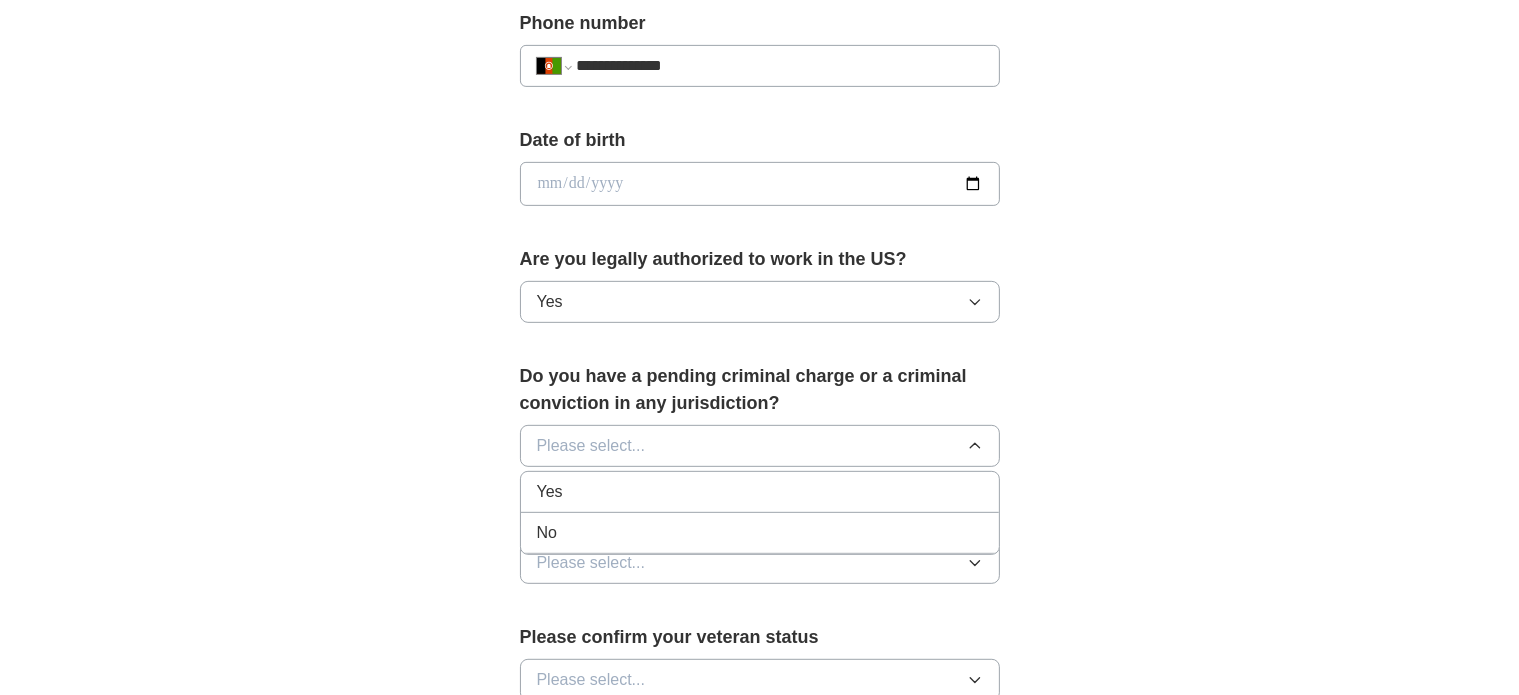 click on "No" at bounding box center (547, 533) 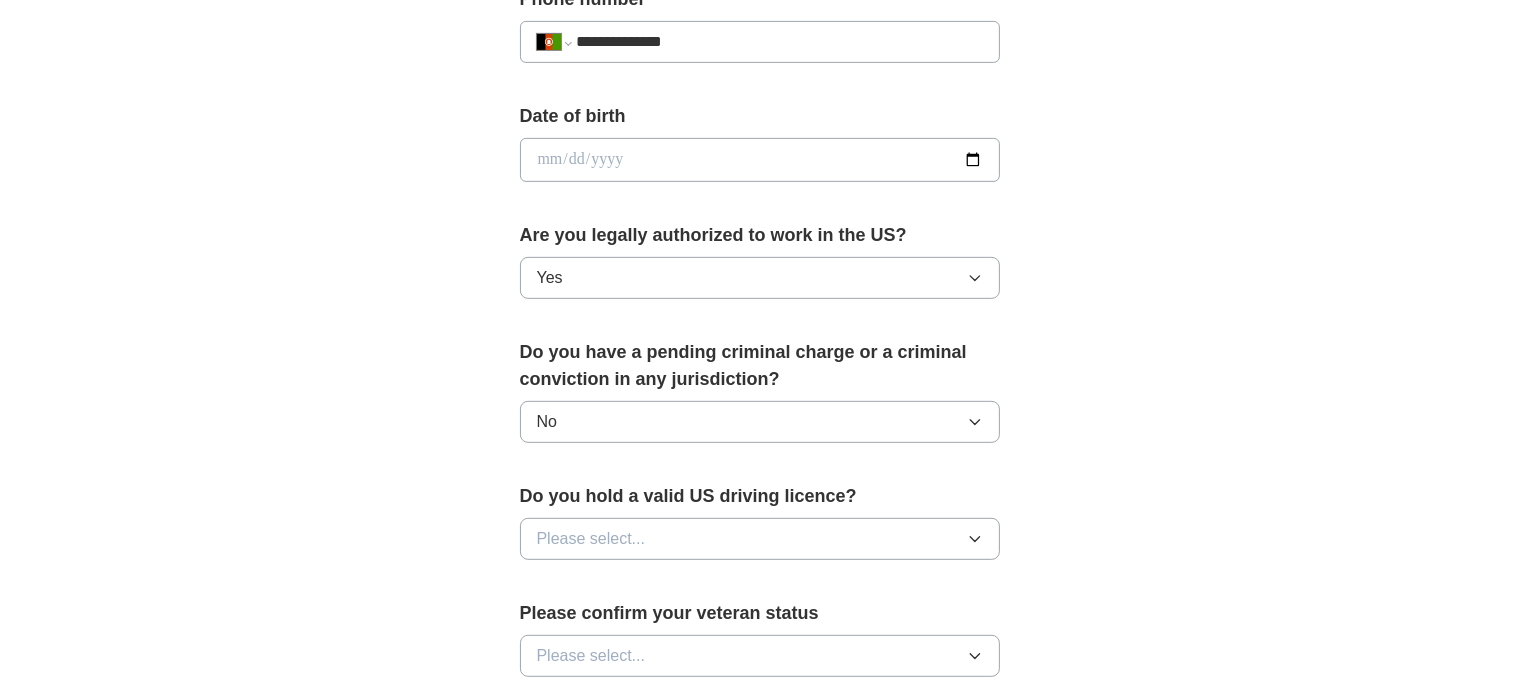 scroll, scrollTop: 1000, scrollLeft: 0, axis: vertical 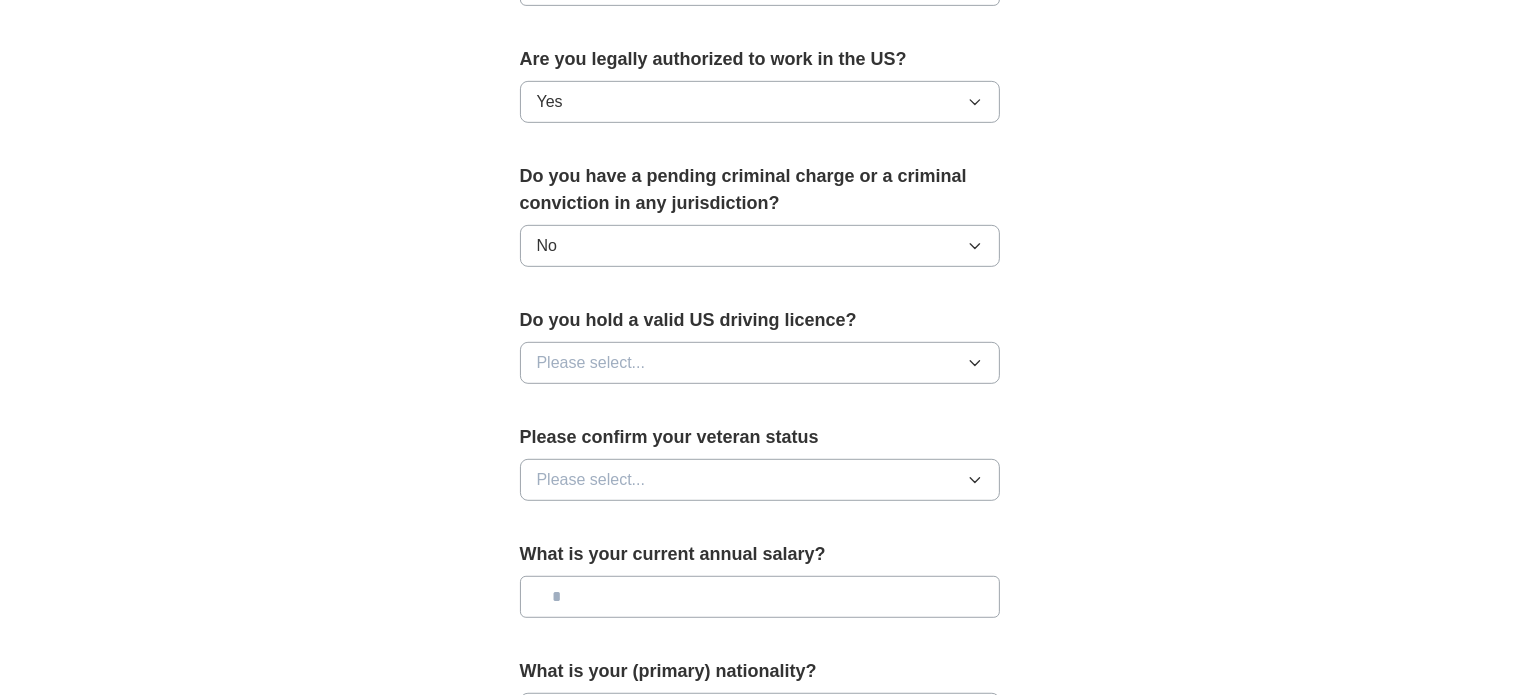 click on "Please select..." at bounding box center [760, 363] 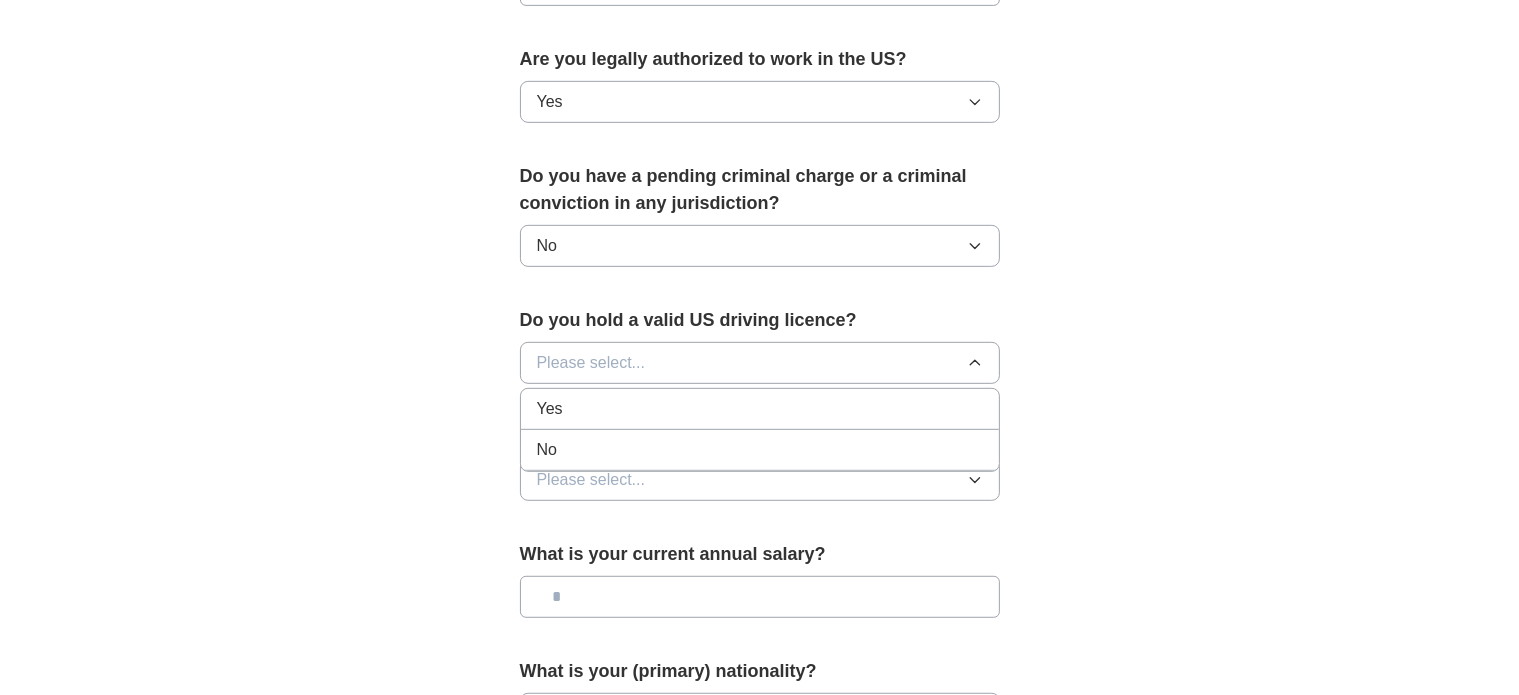click on "Yes" at bounding box center (760, 409) 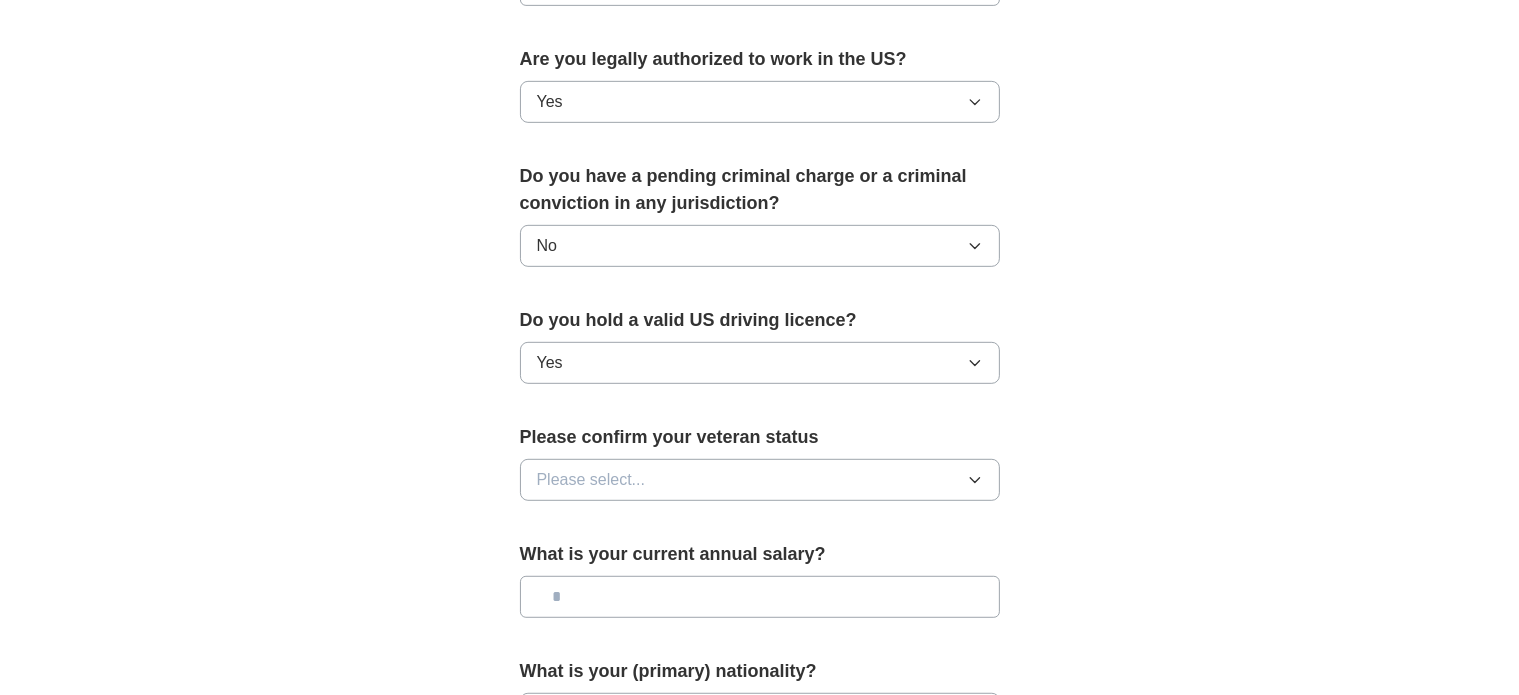scroll, scrollTop: 1200, scrollLeft: 0, axis: vertical 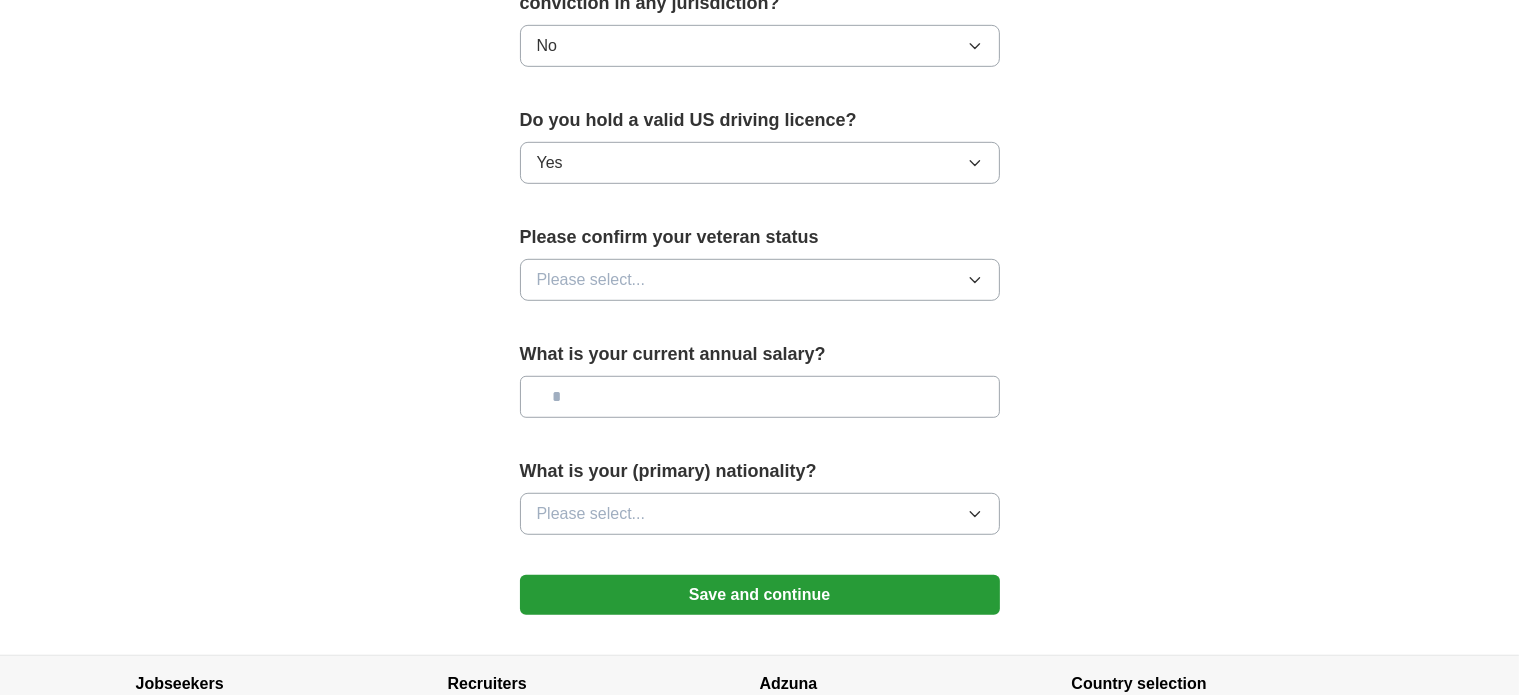 click on "Please select..." at bounding box center (760, 280) 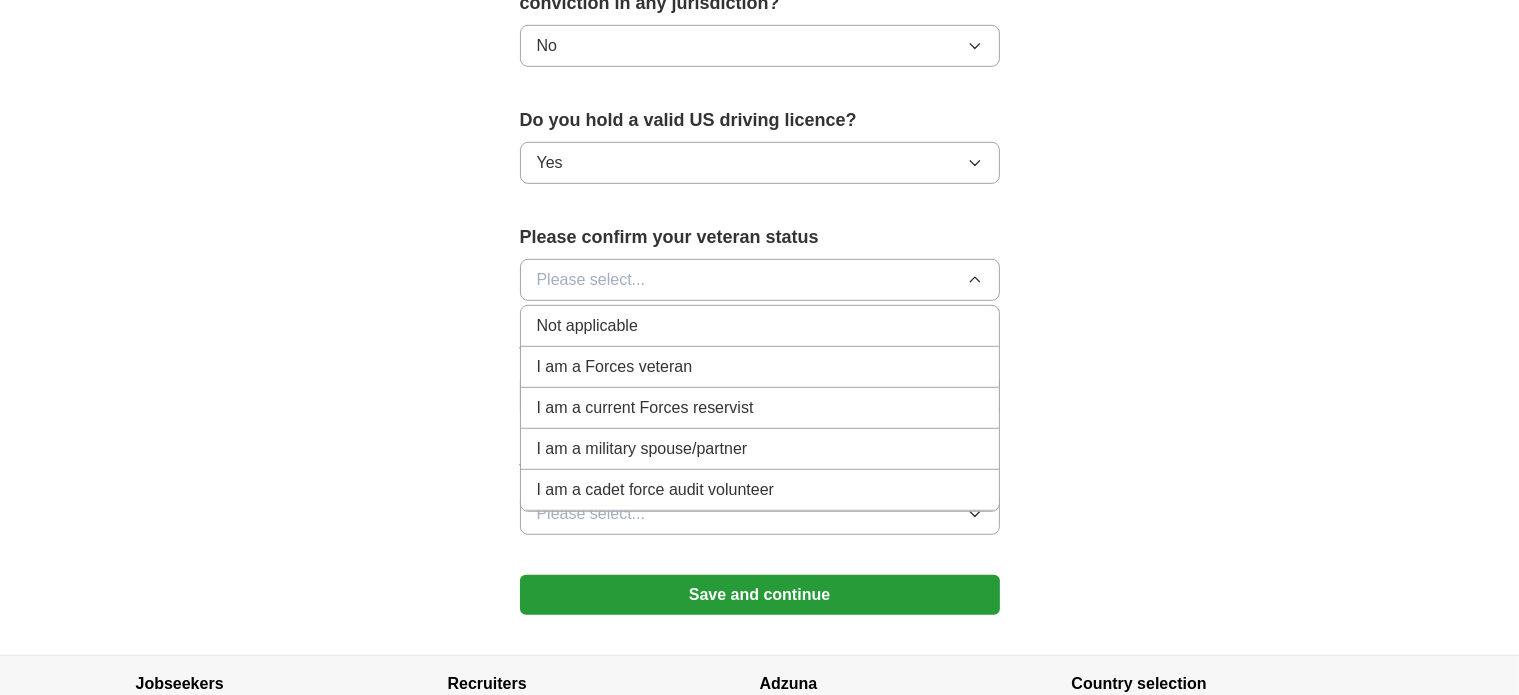 click on "Not applicable" at bounding box center (587, 326) 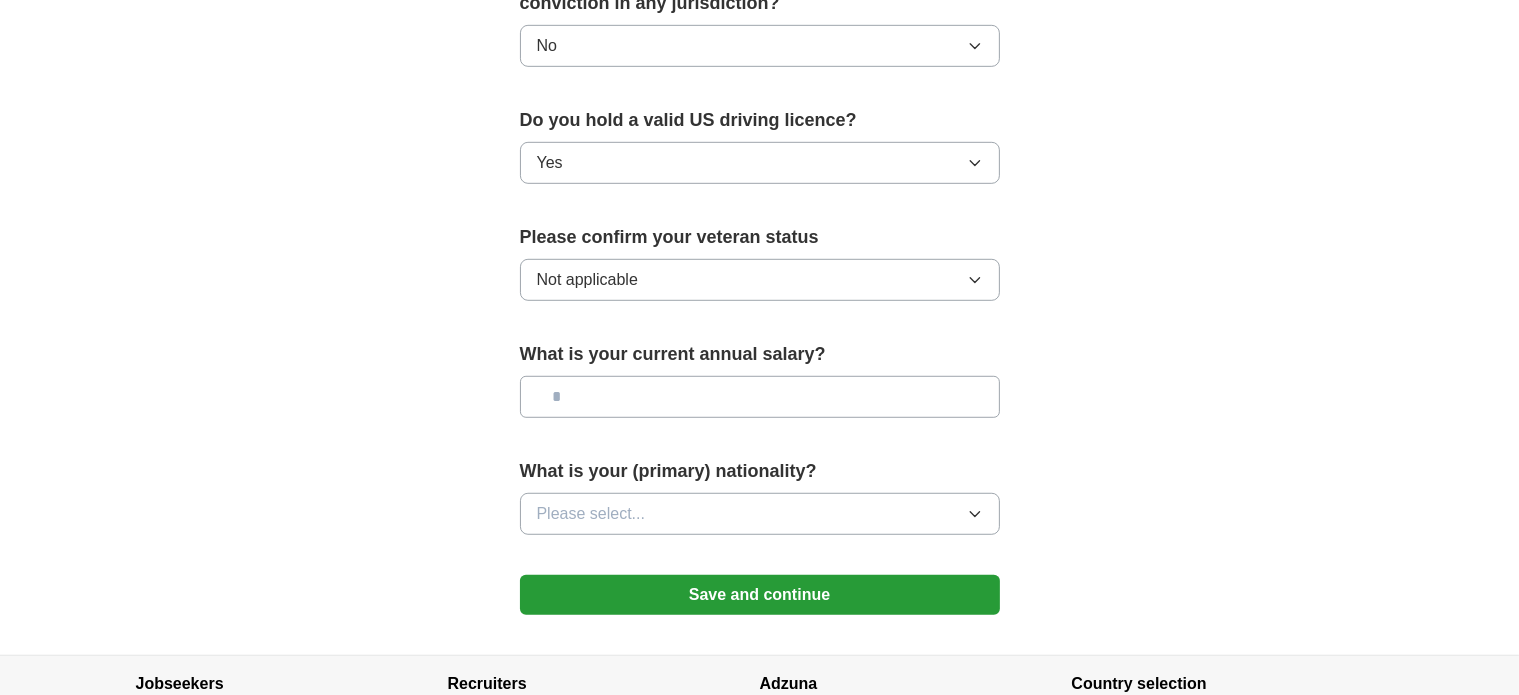 click at bounding box center (760, 397) 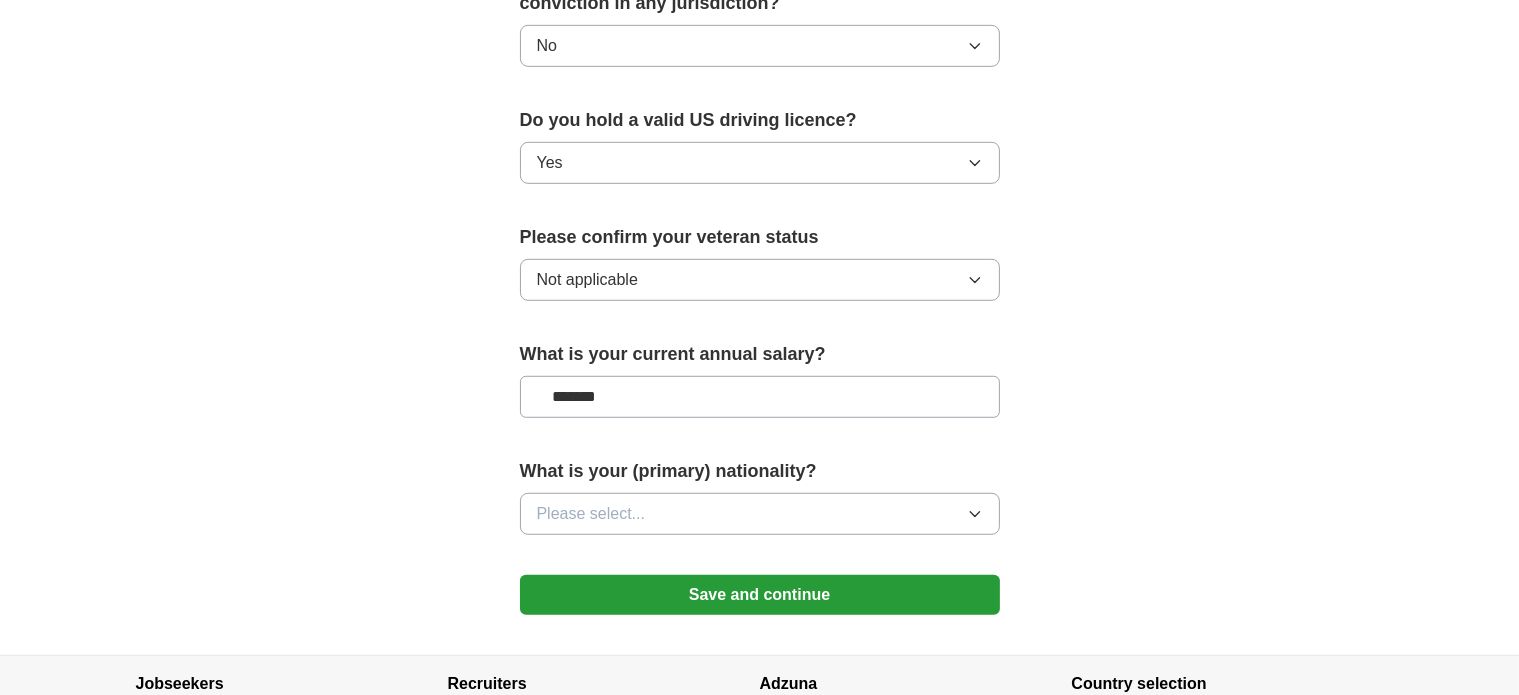 type on "*******" 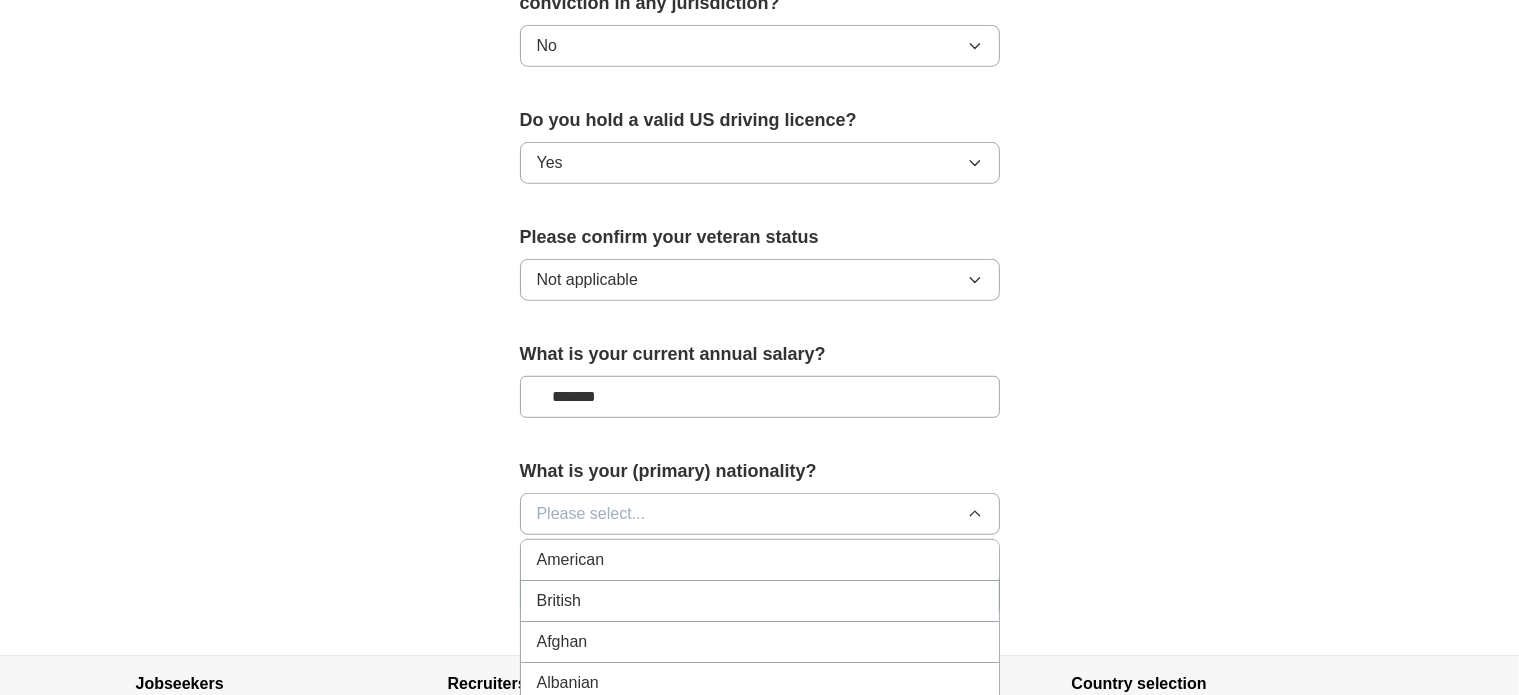 click on "American" at bounding box center (760, 560) 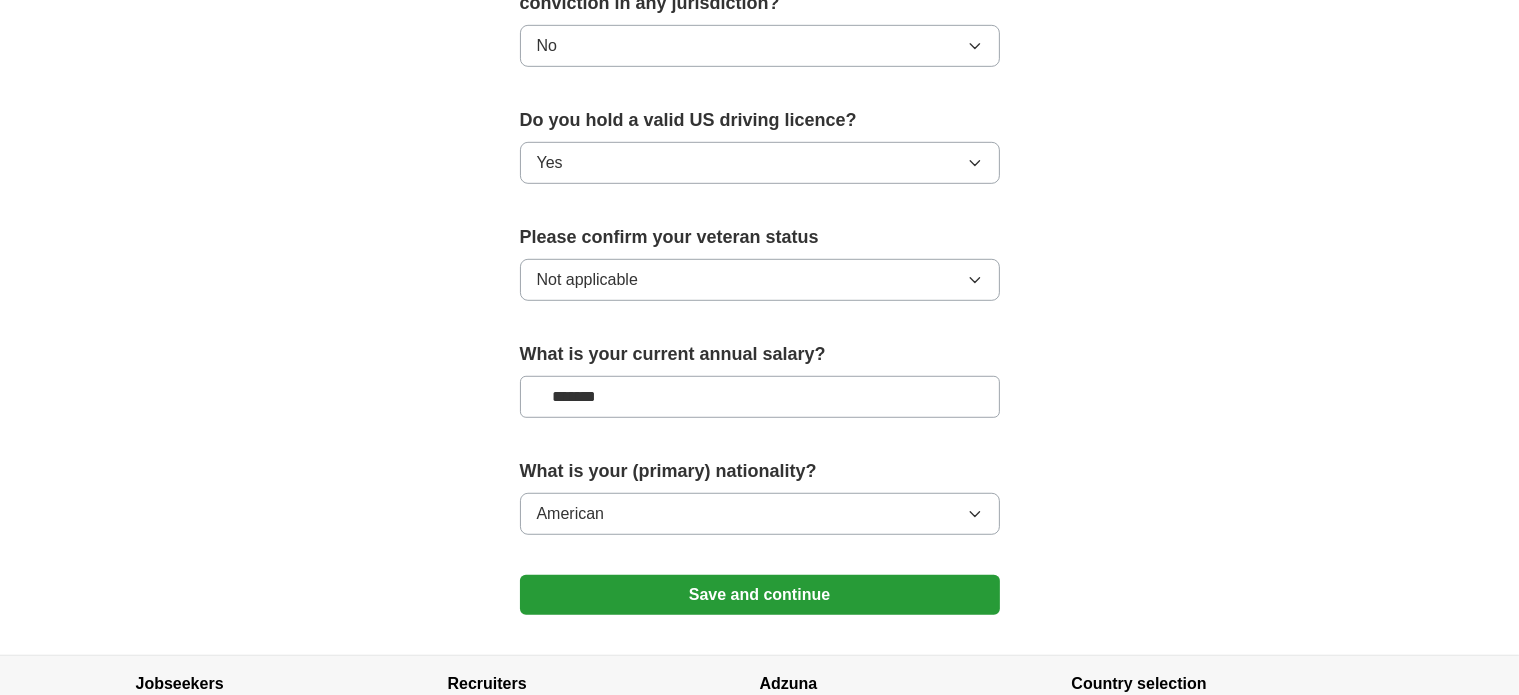 click on "Save and continue" at bounding box center [760, 595] 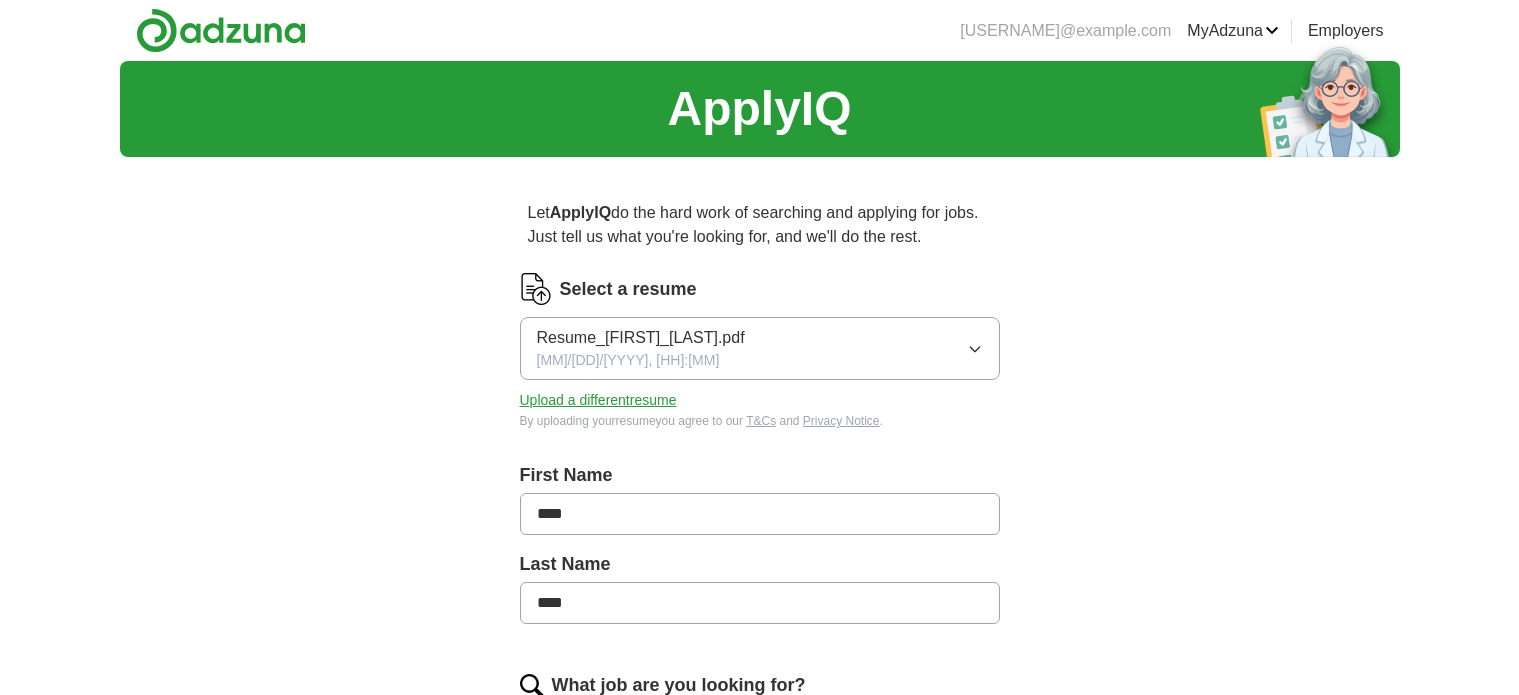 scroll, scrollTop: 0, scrollLeft: 0, axis: both 